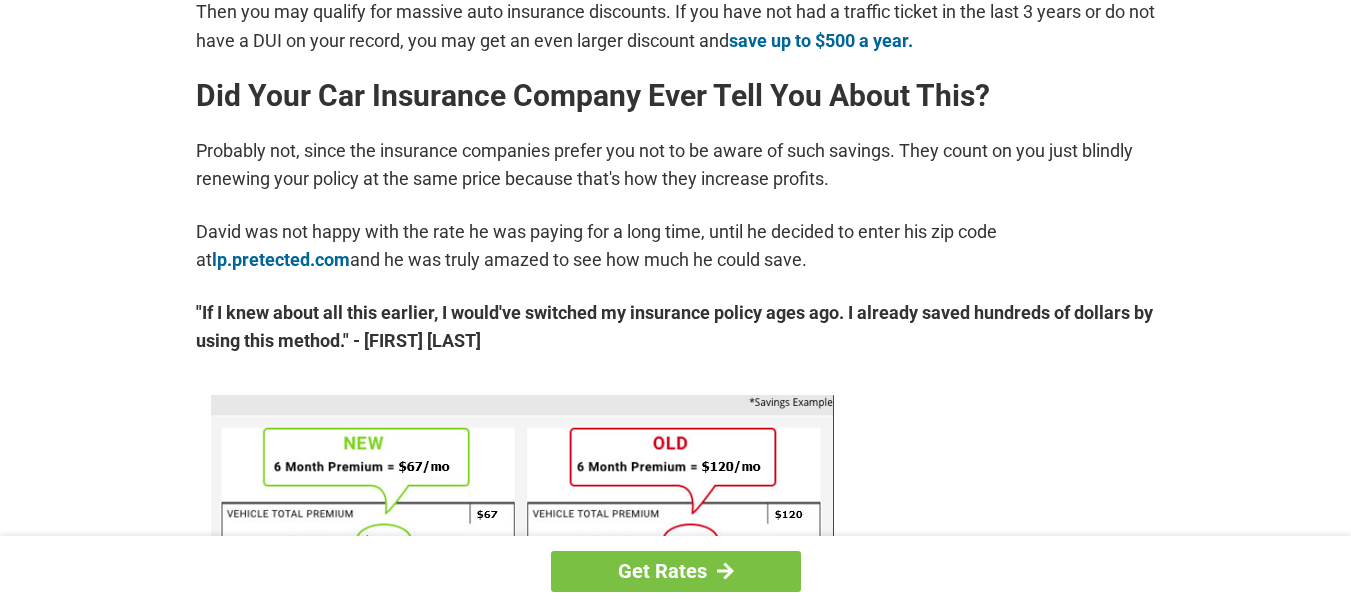 scroll, scrollTop: 0, scrollLeft: 0, axis: both 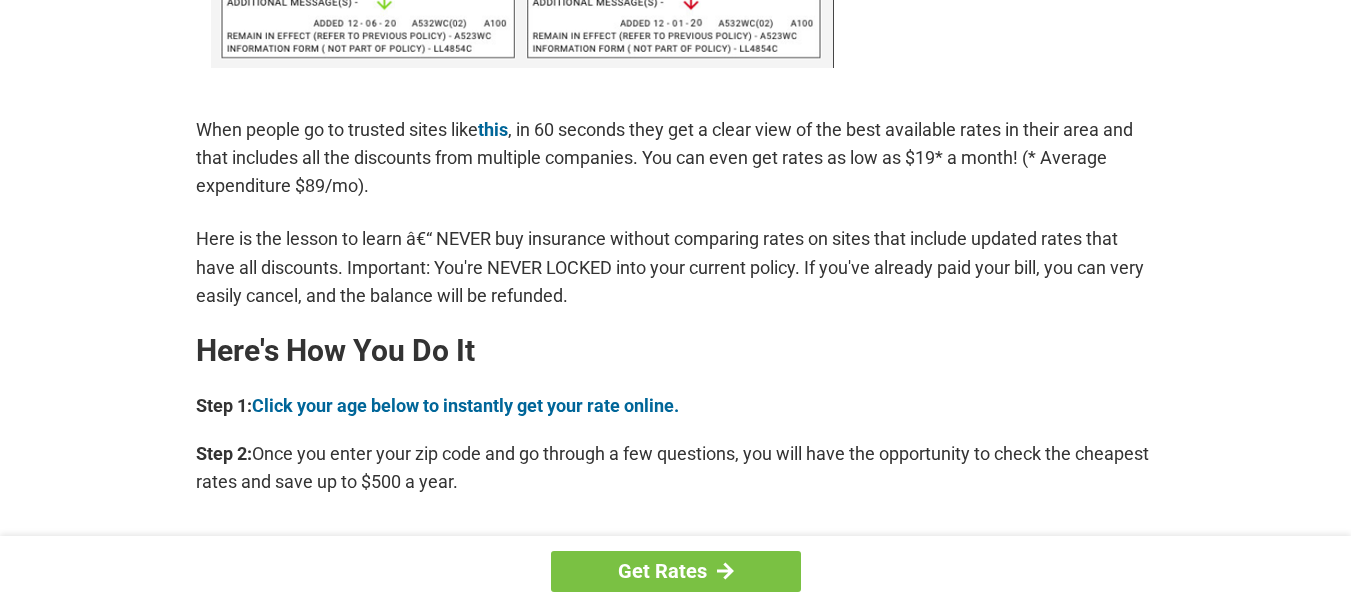 click on "Get Rates
You're Probably Overpaying for Car Insurance - Here's How to Stop.
[MONTH] 4, 2025 | Written by: [FIRST] [LAST]  |  Advertorial
Here is the 1 simple truth according to experts:
If You:
Are Currently Insured
Are Over The Age Of 25
Drive Less Than 50 Miles Per Day
Live In A Qualified [POSTAL_CODE]
Then you may qualify for massive auto insurance discounts. If you have not had a traffic ticket in the last 3 years or do not have a DUI on your record, you may get an even larger discount and  save up to $500 a year.
Did Your Car Insurance Company Ever Tell You About This?
[FIRST] was not happy with the rate he was paying for a long time, until he decided to enter his [POSTAL_CODE] at  lp.pretected.com  and he was truly amazed to see how much he could save." at bounding box center (675, 310) 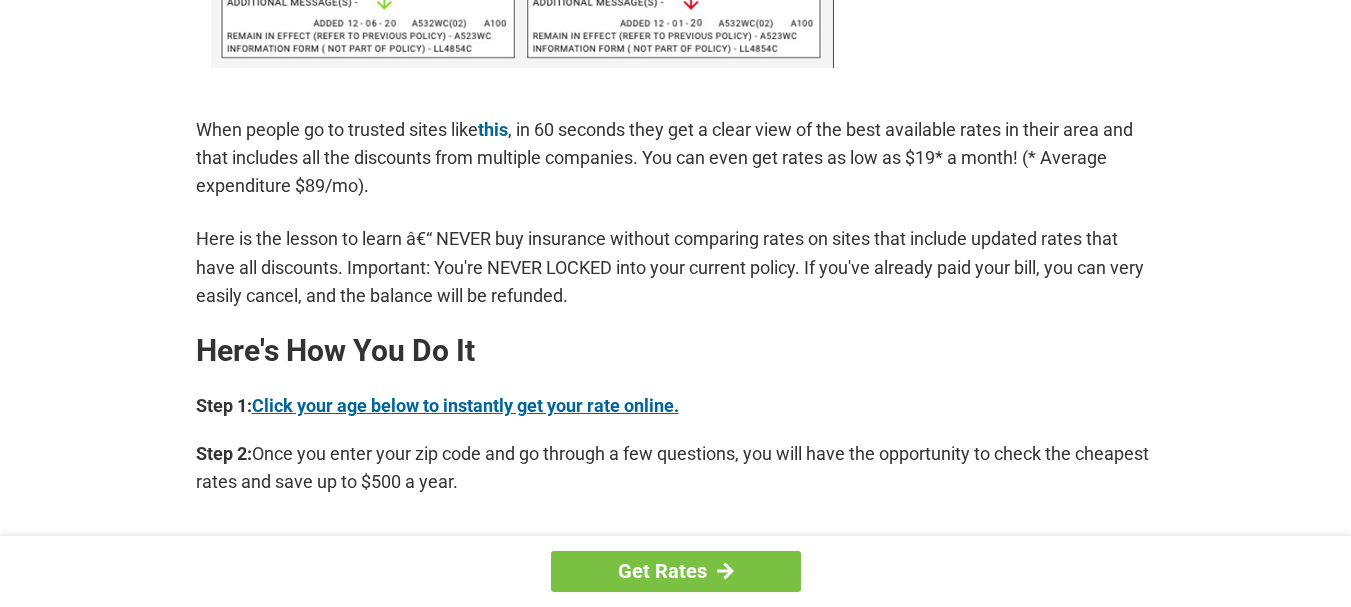 click on "Click your age below to instantly get your rate online." at bounding box center (465, 405) 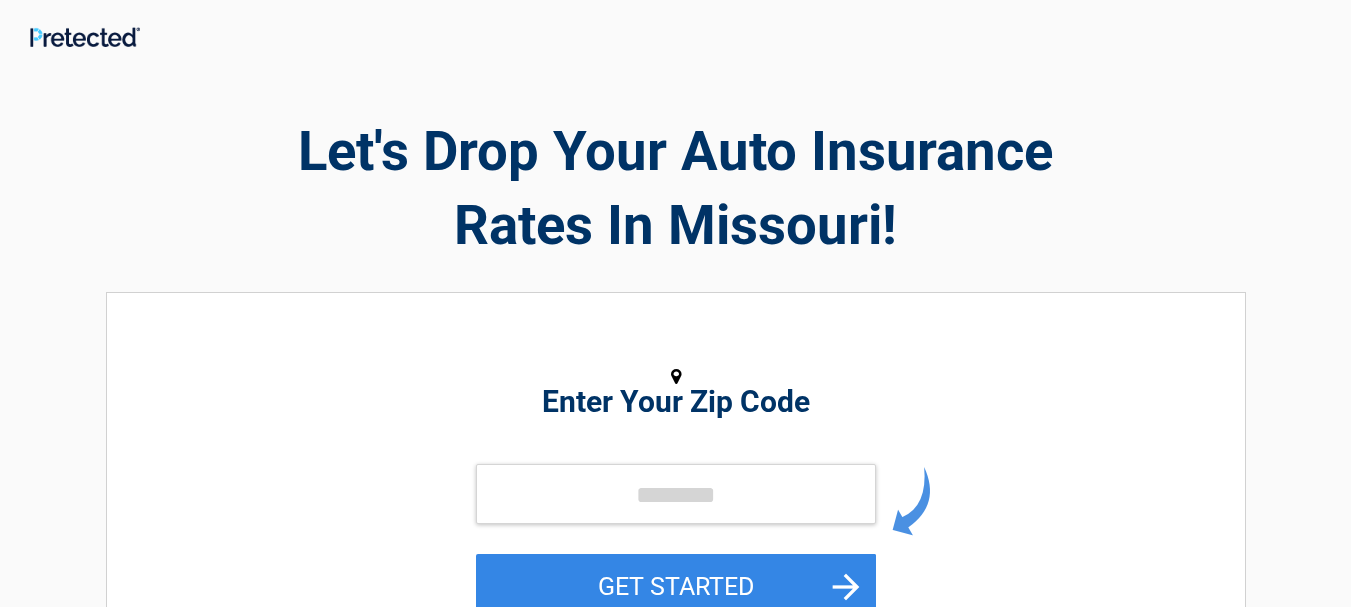 scroll, scrollTop: 0, scrollLeft: 0, axis: both 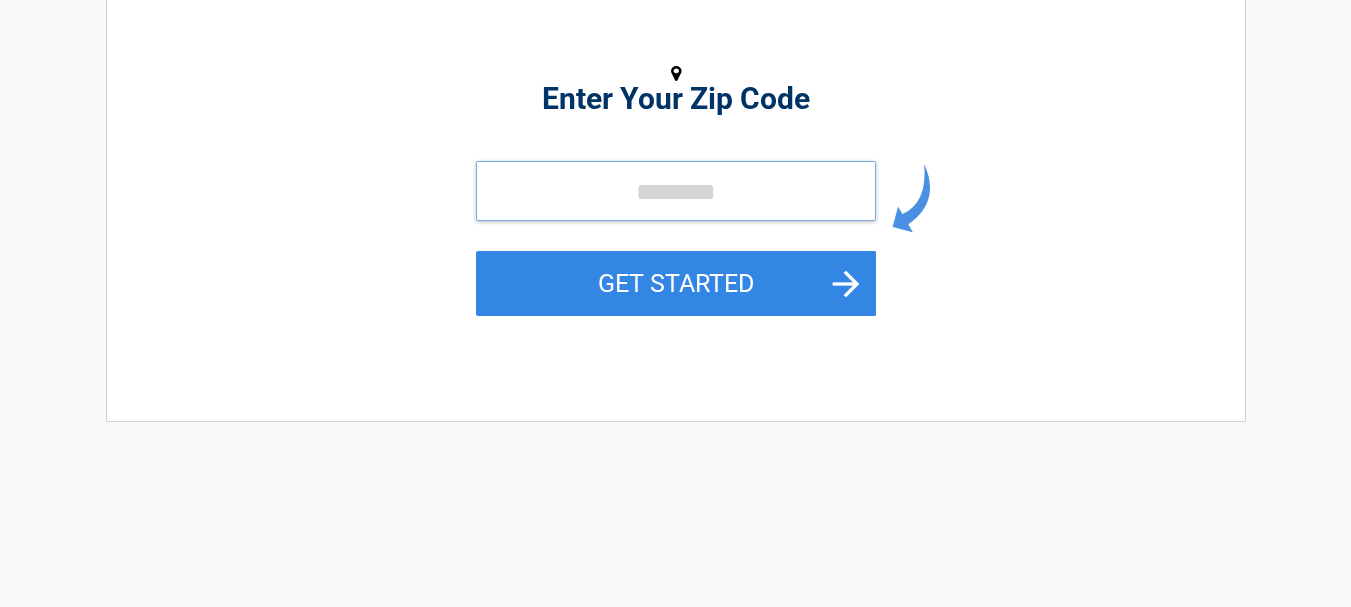 click at bounding box center (676, 191) 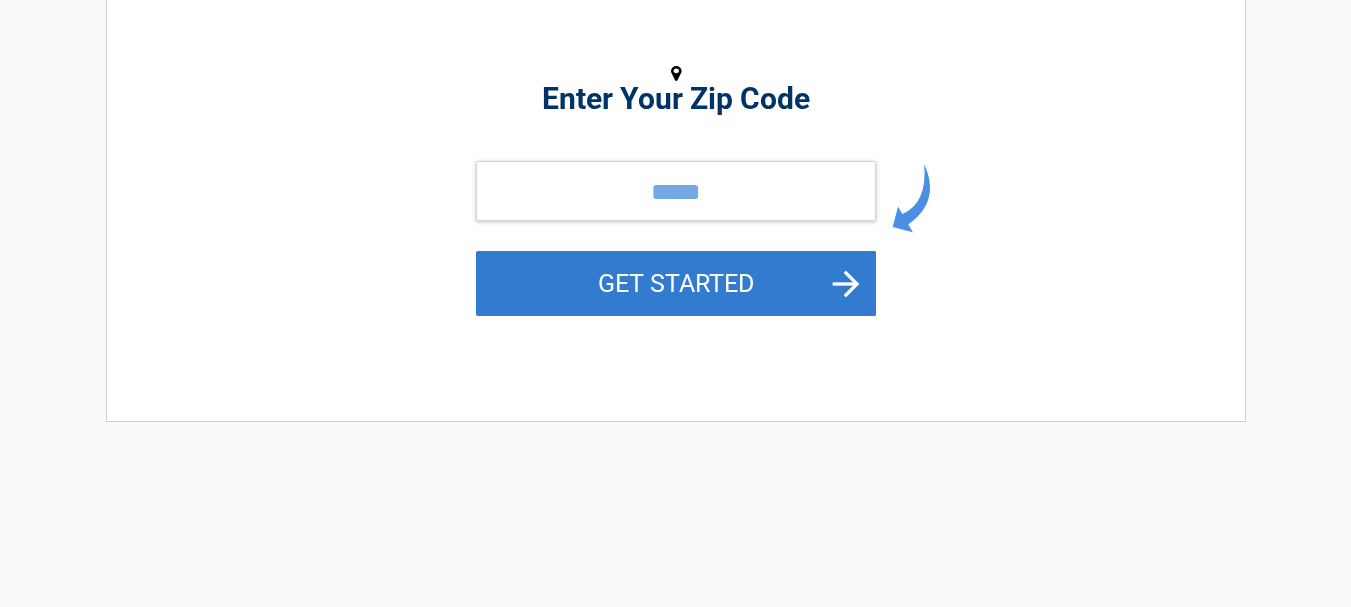 click on "GET STARTED" at bounding box center (676, 283) 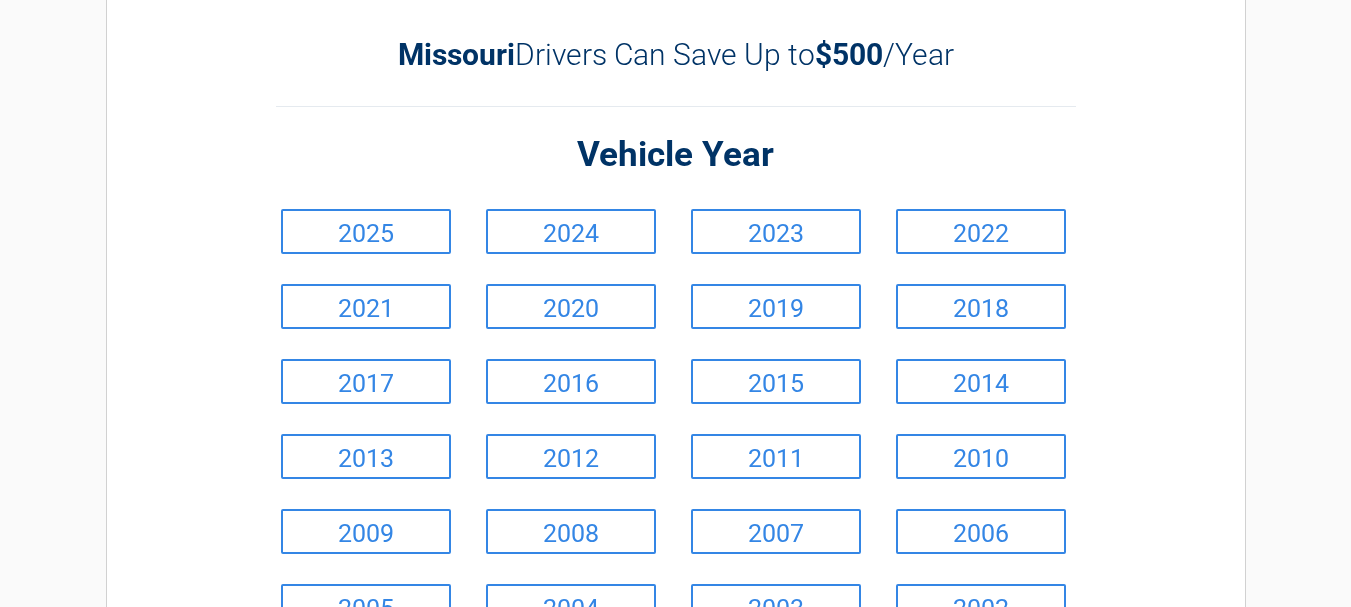 scroll, scrollTop: 0, scrollLeft: 0, axis: both 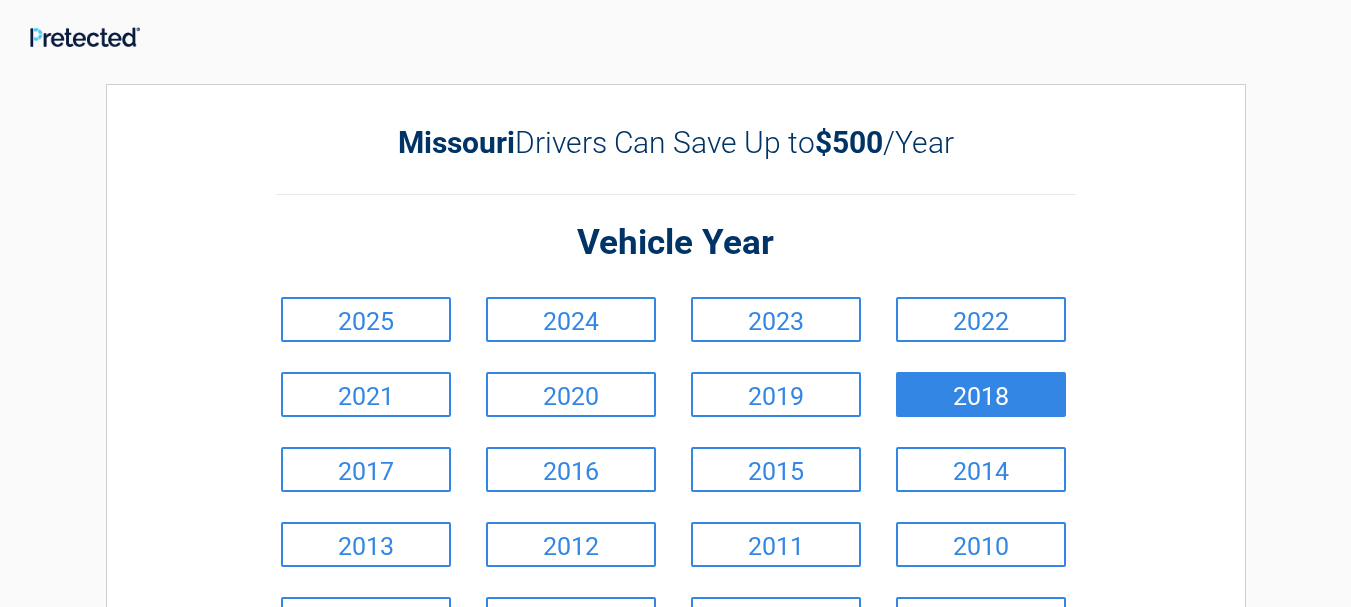 click on "2018" at bounding box center [981, 394] 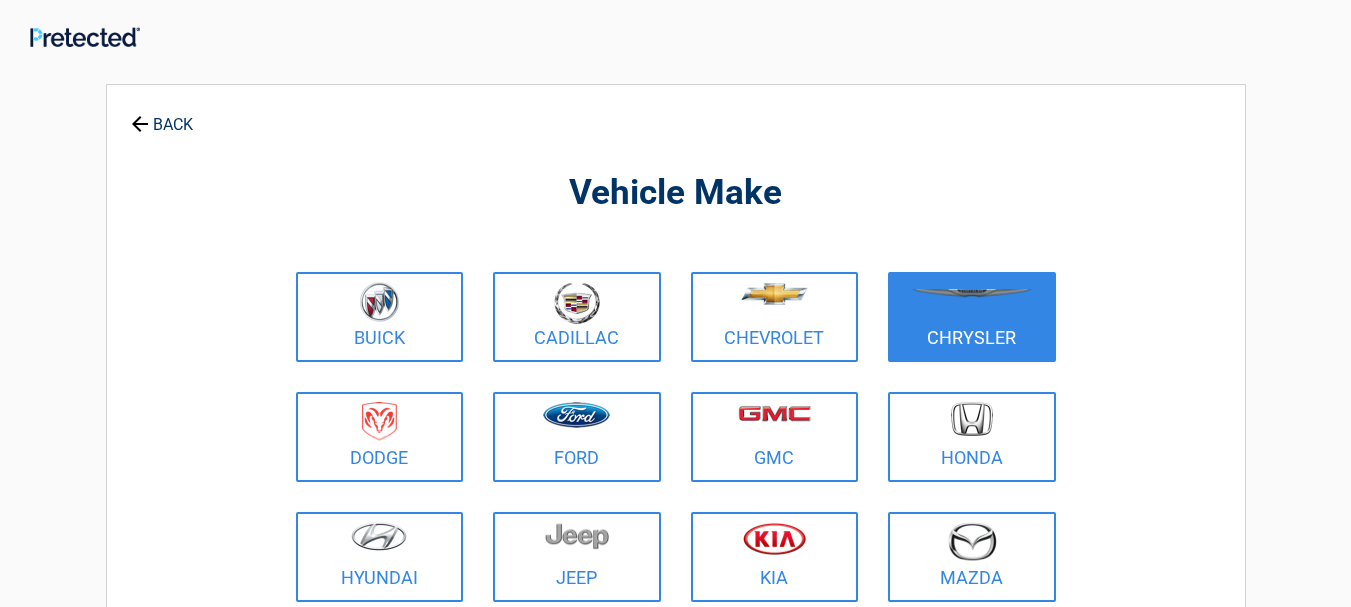 click on "Chrysler" at bounding box center (972, 317) 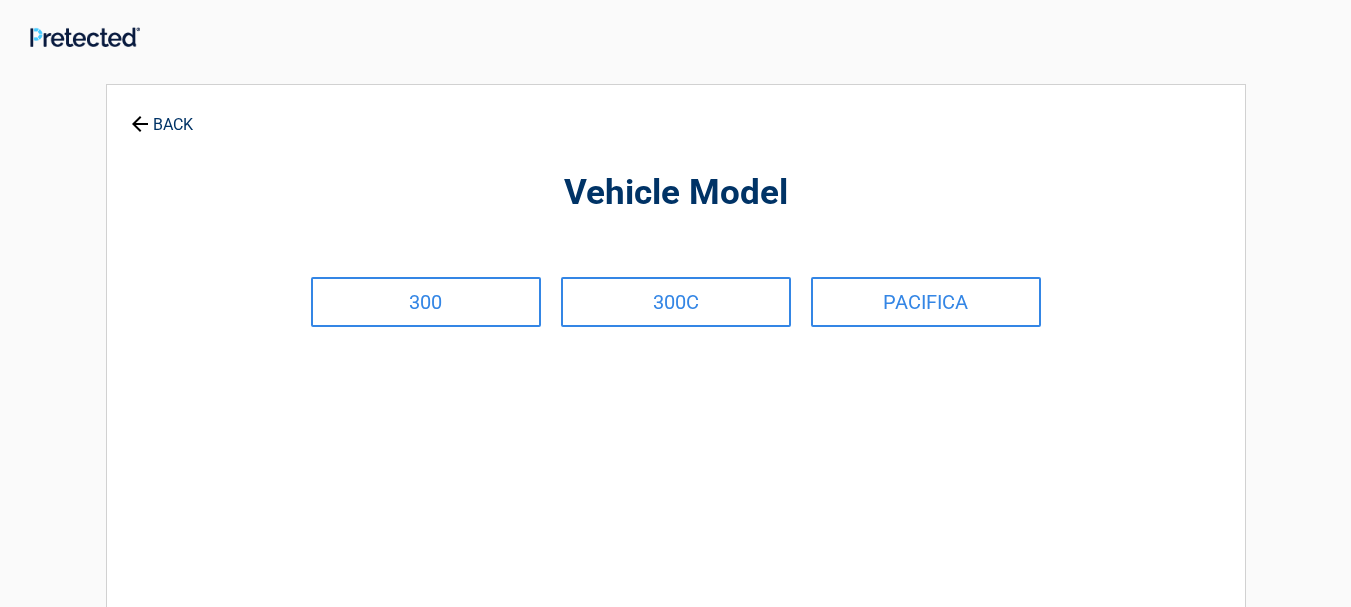 click on "BACK" at bounding box center (162, 115) 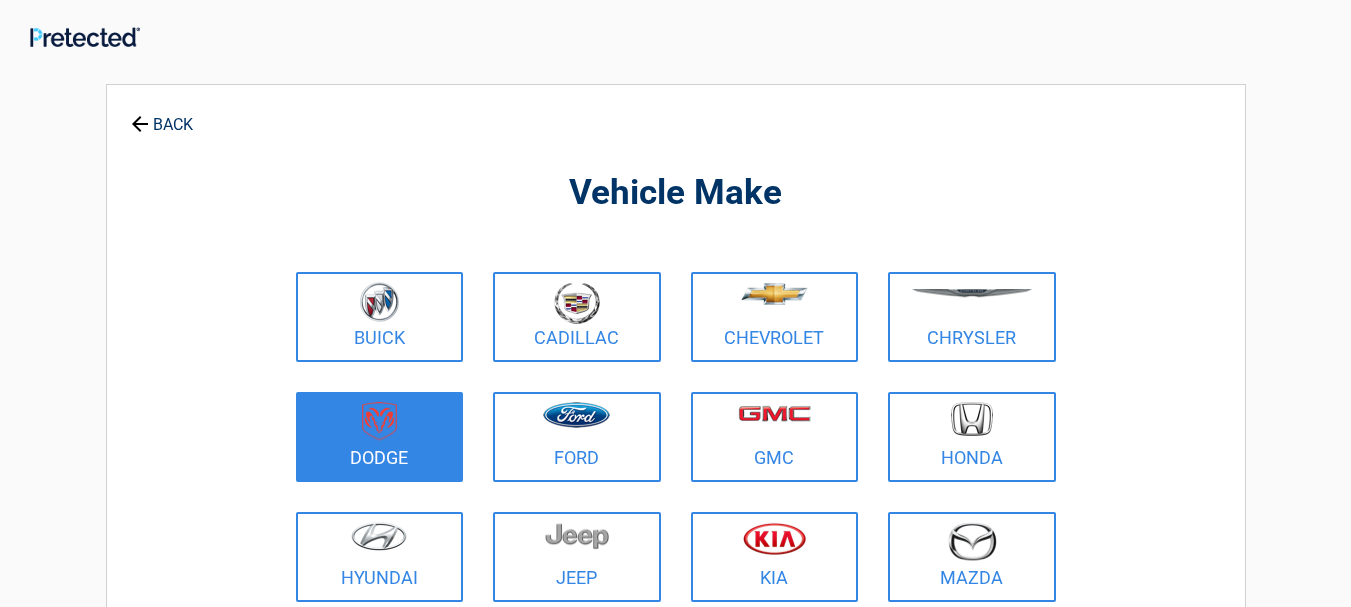 click at bounding box center (379, 421) 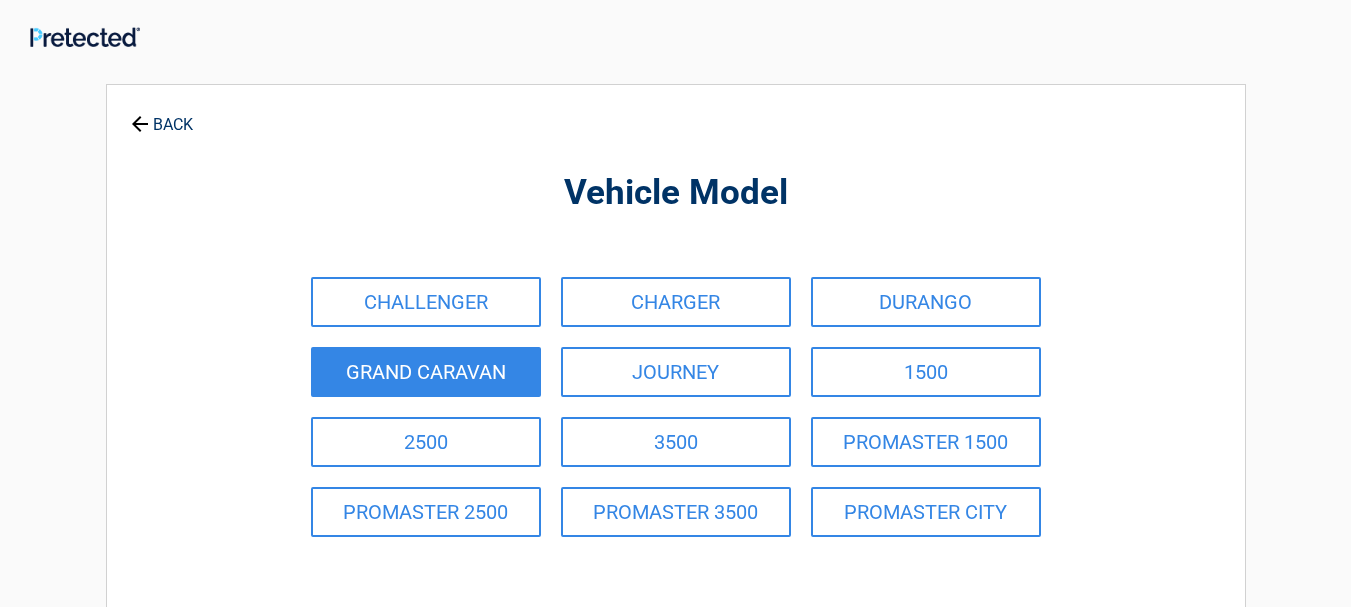 click on "GRAND CARAVAN" at bounding box center [426, 372] 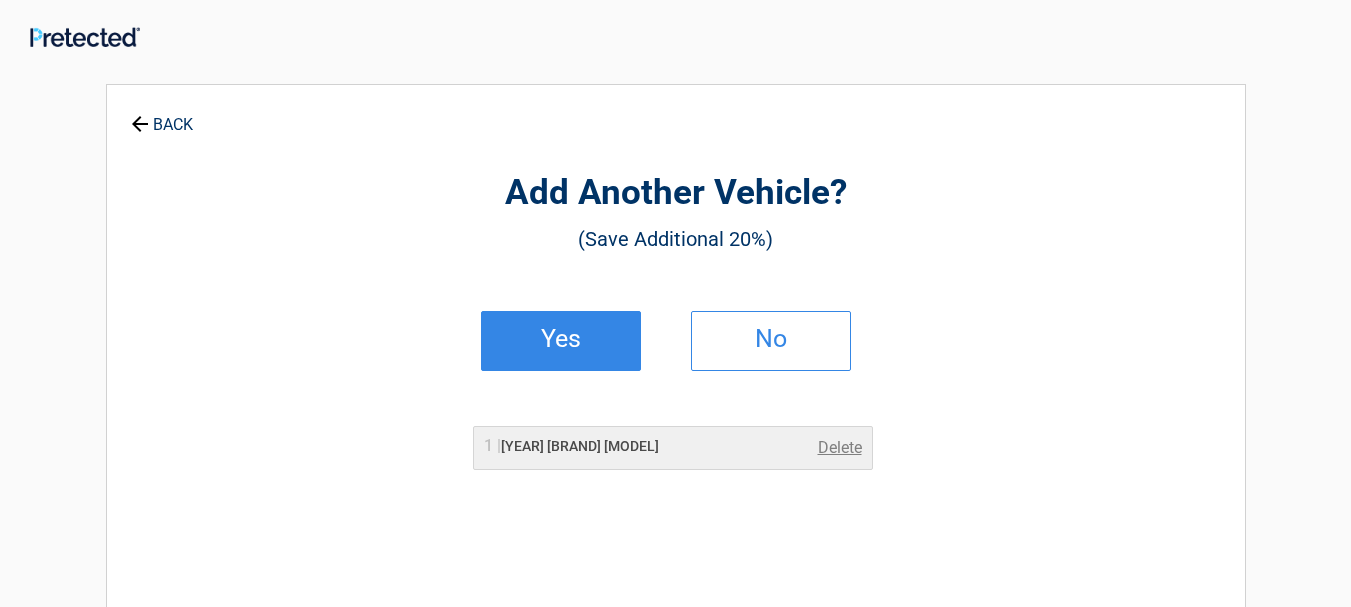 click on "Yes" at bounding box center (561, 339) 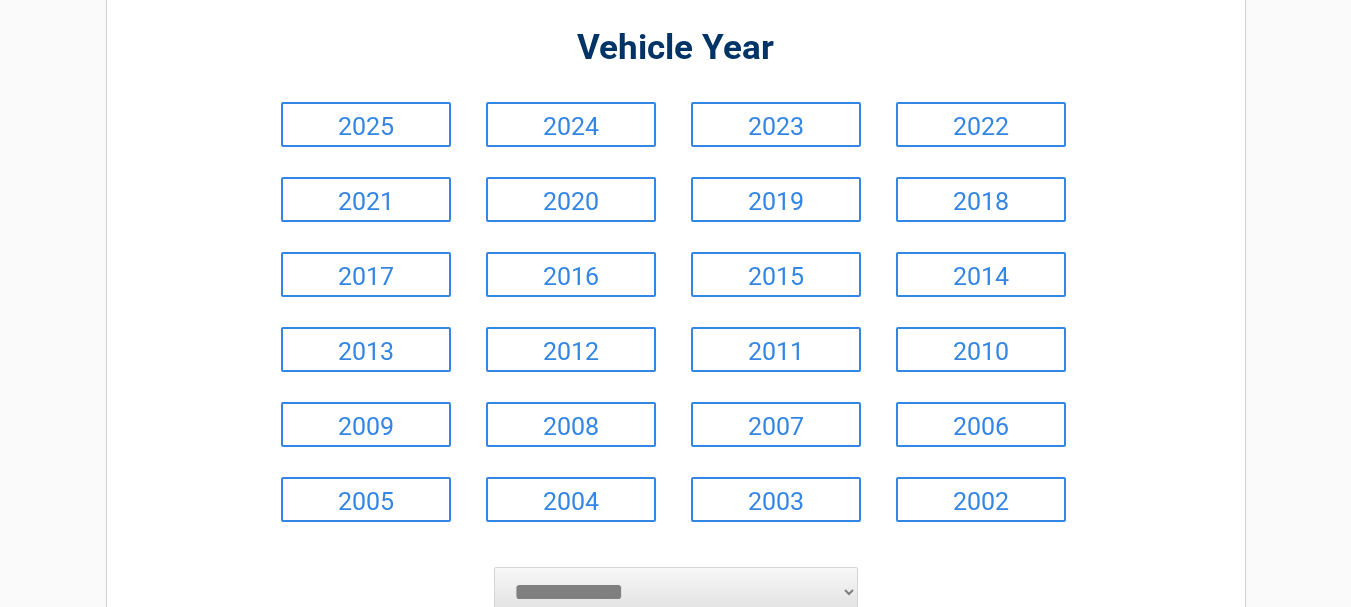 scroll, scrollTop: 208, scrollLeft: 0, axis: vertical 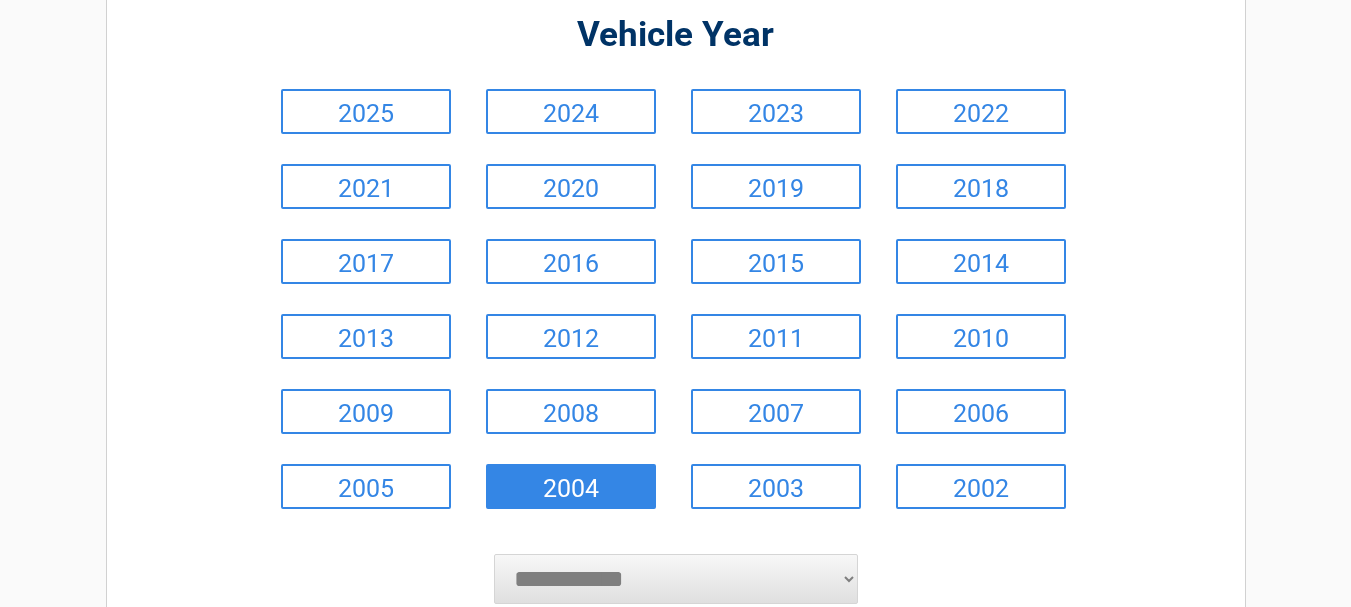 click on "2004" at bounding box center [571, 486] 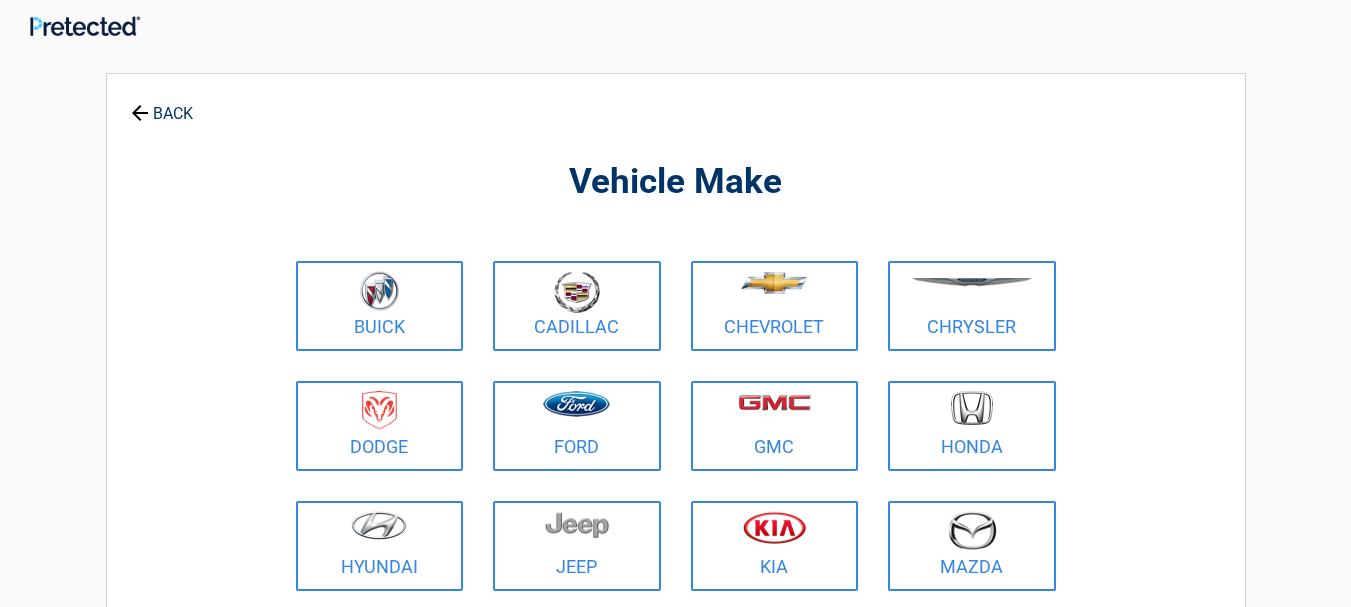 scroll, scrollTop: 0, scrollLeft: 0, axis: both 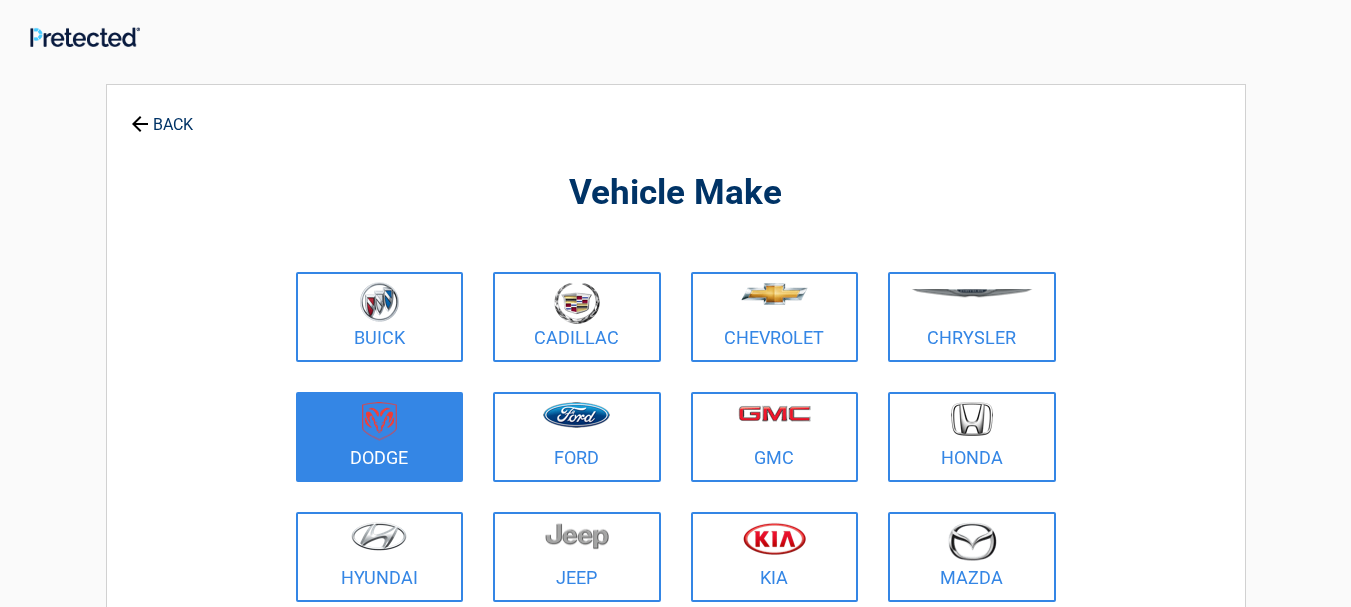 click at bounding box center (379, 421) 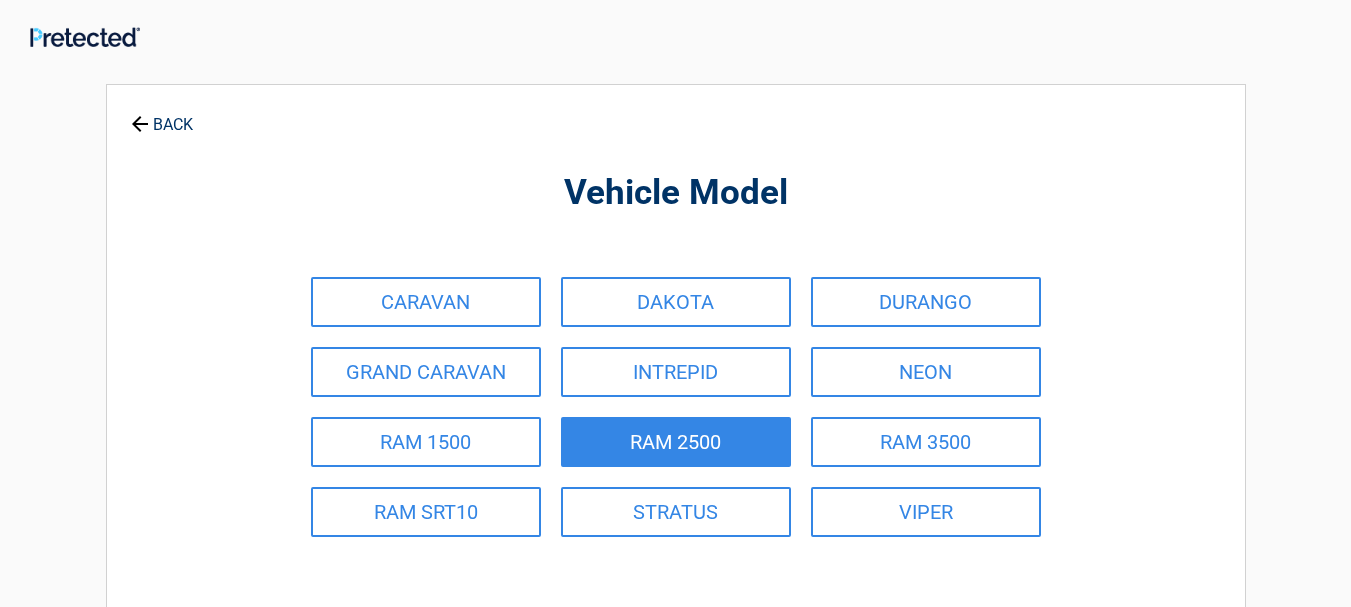 click on "RAM 2500" at bounding box center (676, 442) 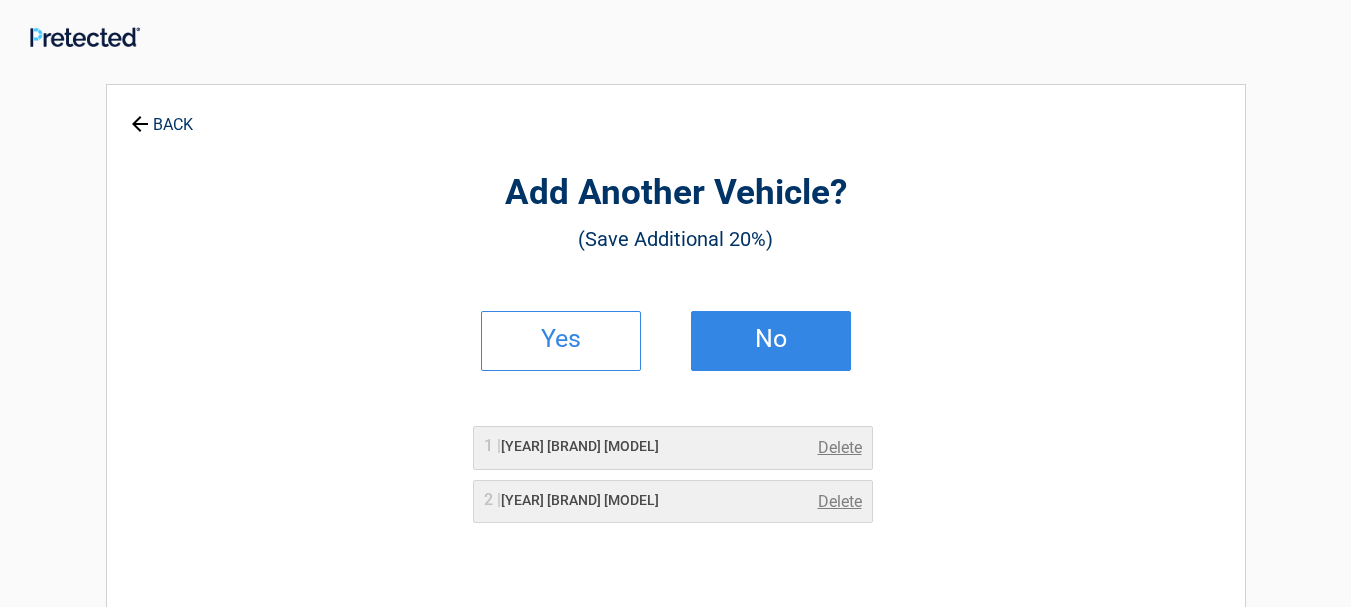 click on "No" at bounding box center [771, 339] 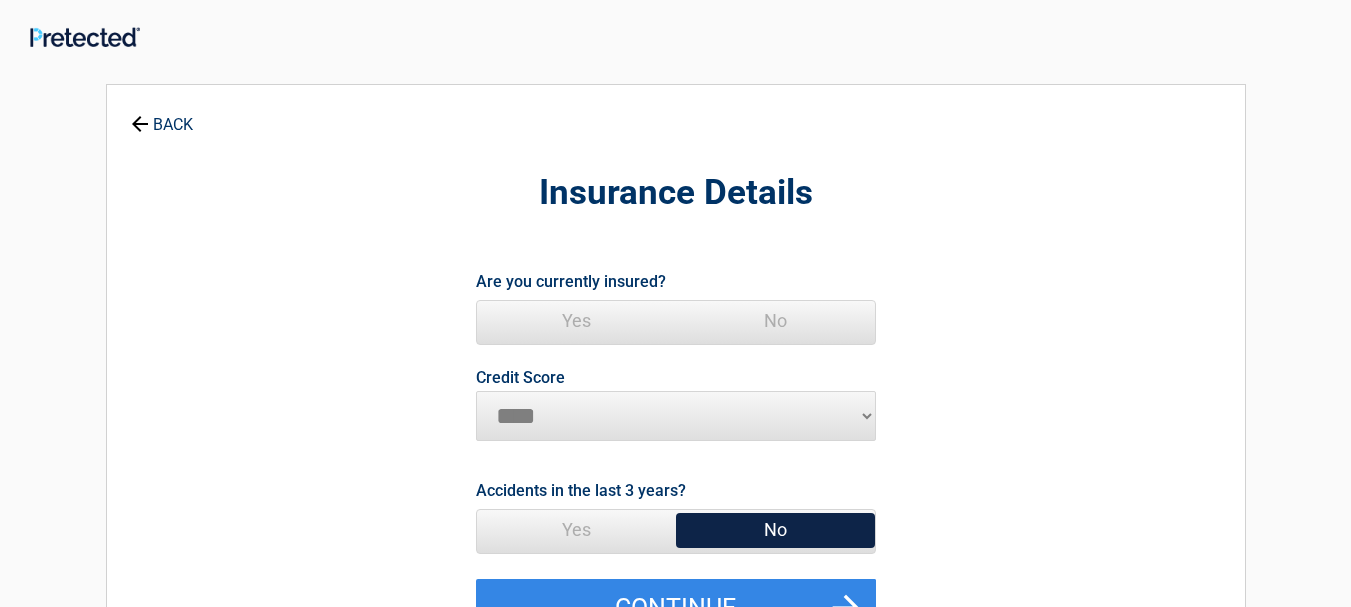 click on "Yes" at bounding box center (576, 321) 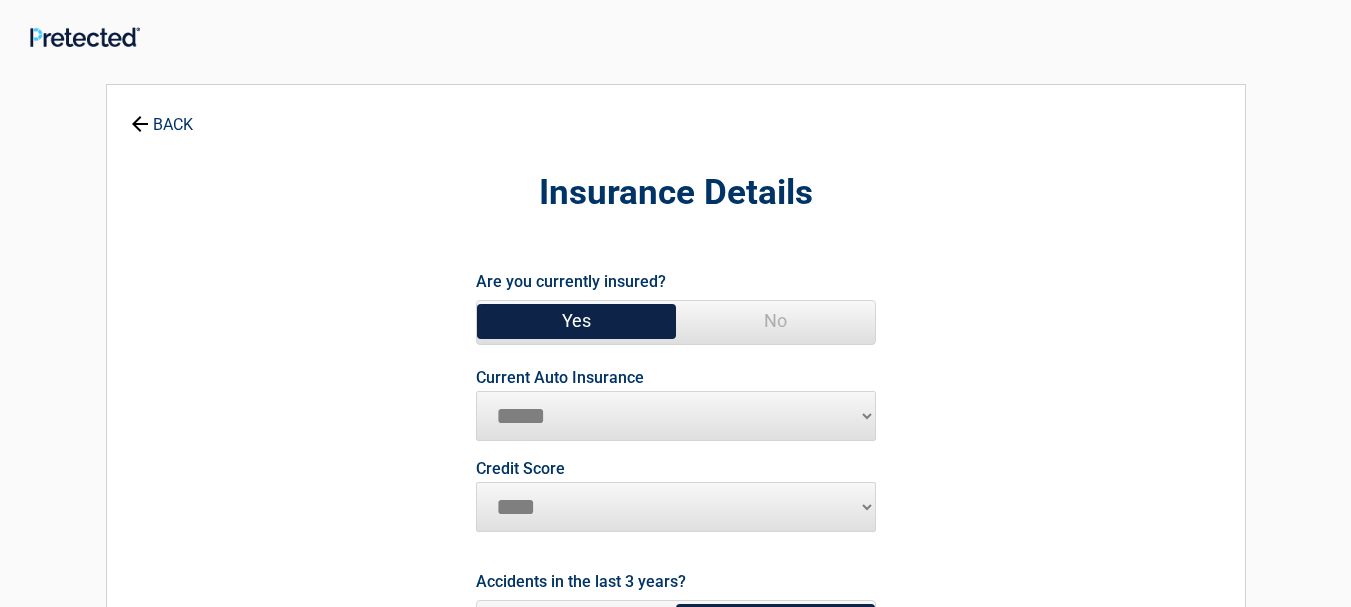 click on "**********" at bounding box center (676, 416) 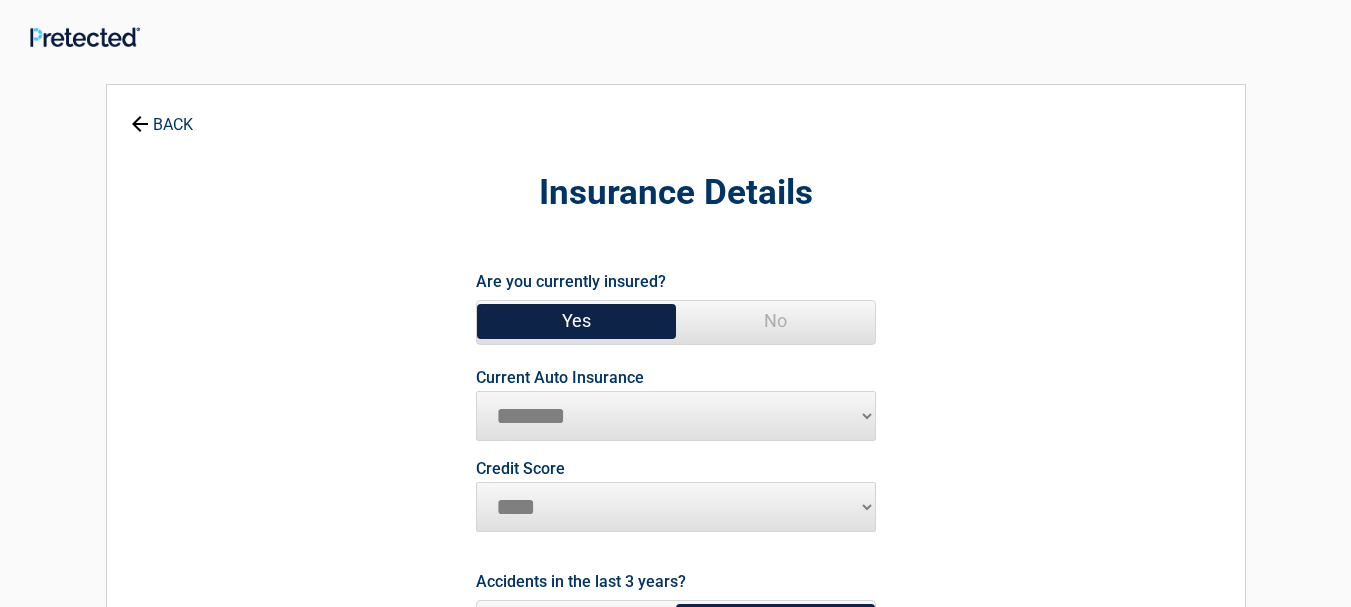 click on "**********" at bounding box center [676, 416] 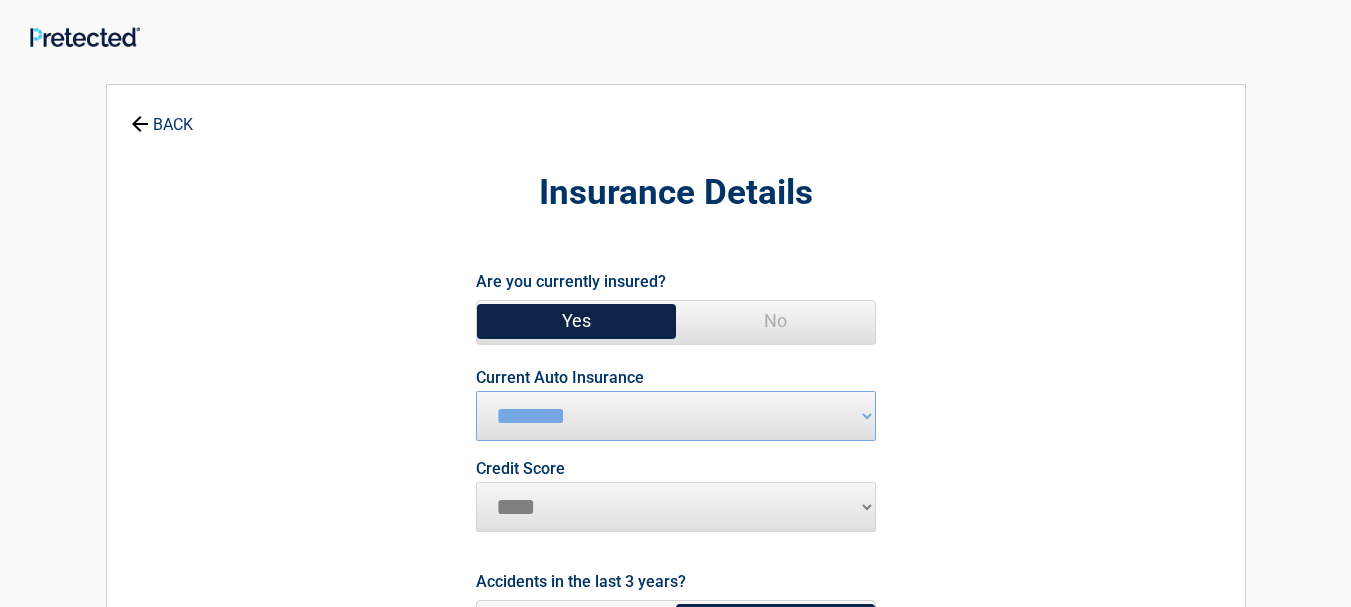 click on "BACK
Enter Your Zip Code
*****
GET STARTED
[STATE] Drivers Can Save Up to  $500 /Year
Vehicle Year
2025
2024
2023
2022
2021
2020
2019
2018
2017
2016
2015
2014
2013
2012
2011
2010
2009
2008
2007
2006
2005
2004
2003
2002
*****
****
****
****
****
****
****
****
****
****
****
****
****
****
****
****
****
****
****
****
****
***" at bounding box center (676, 443) 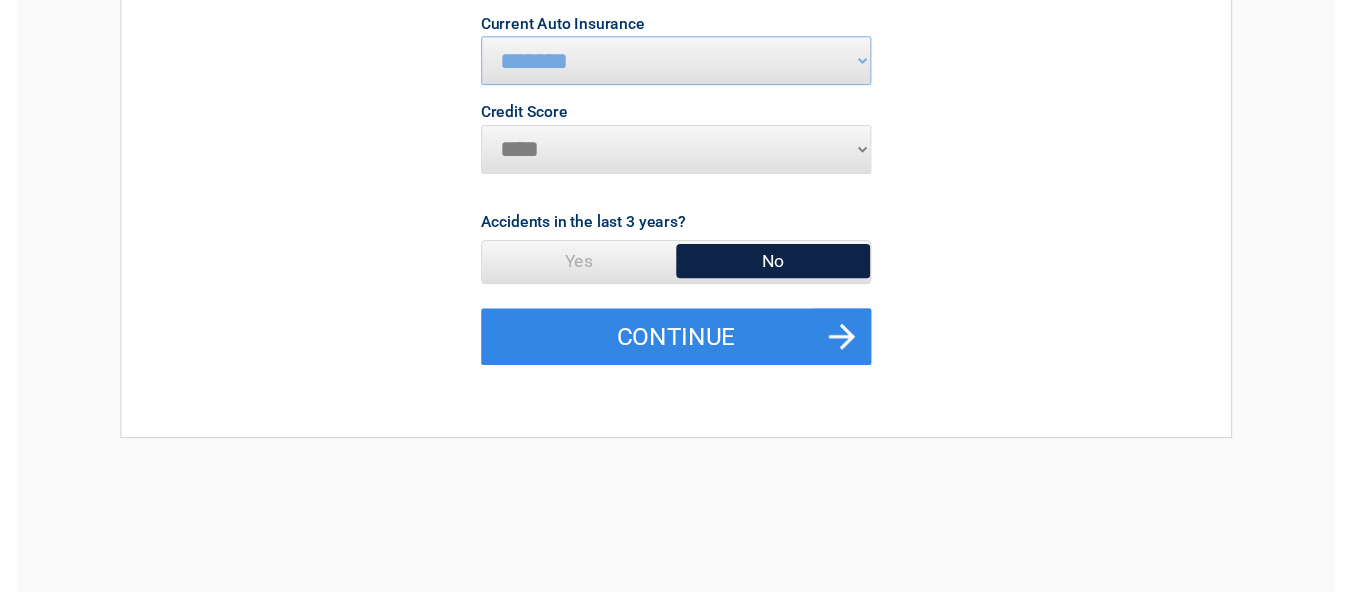 scroll, scrollTop: 372, scrollLeft: 0, axis: vertical 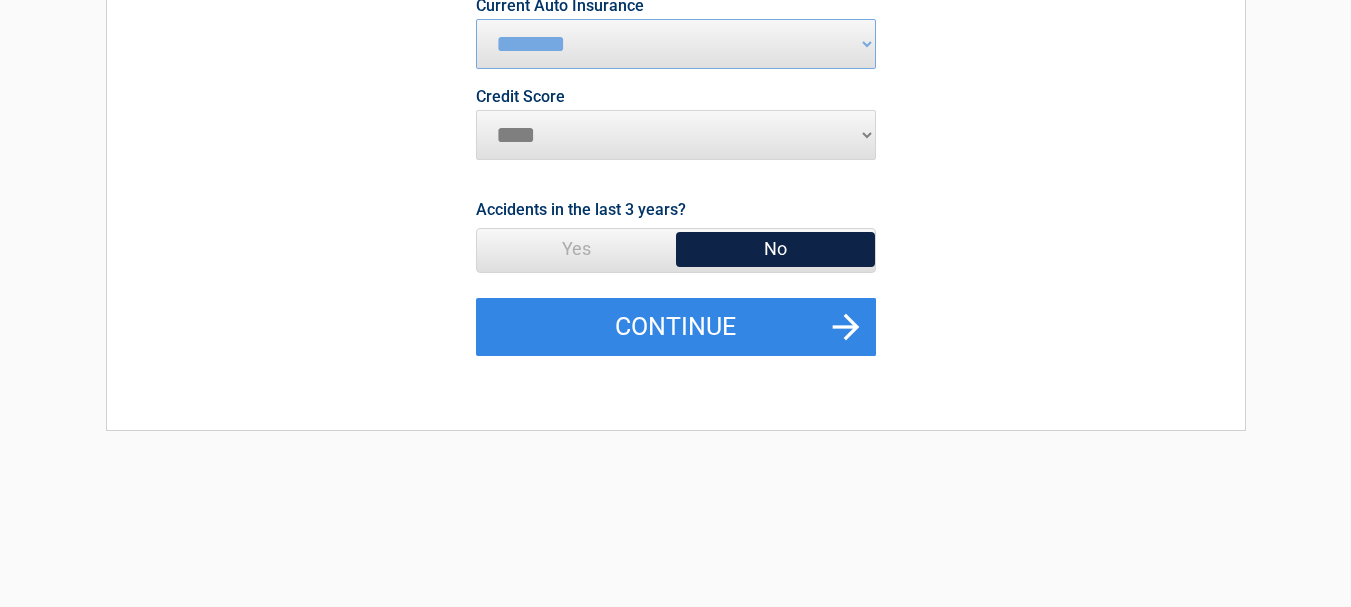 click on "No" at bounding box center [775, 249] 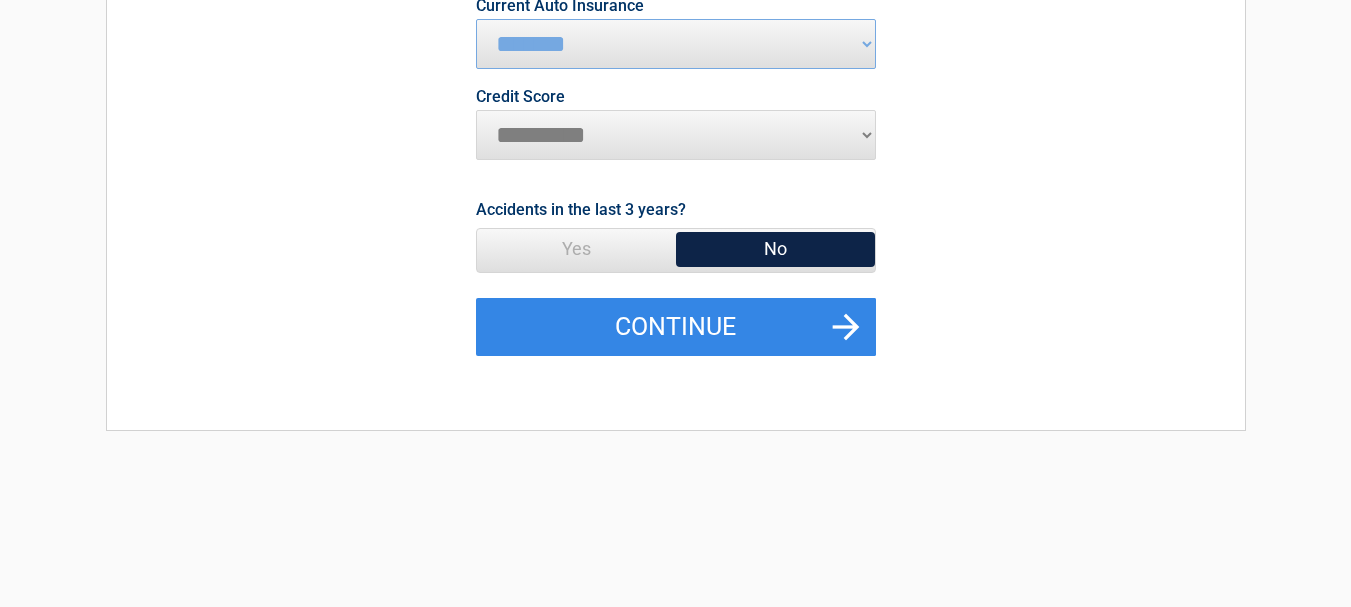 click on "*********
****
*******
****" at bounding box center (676, 135) 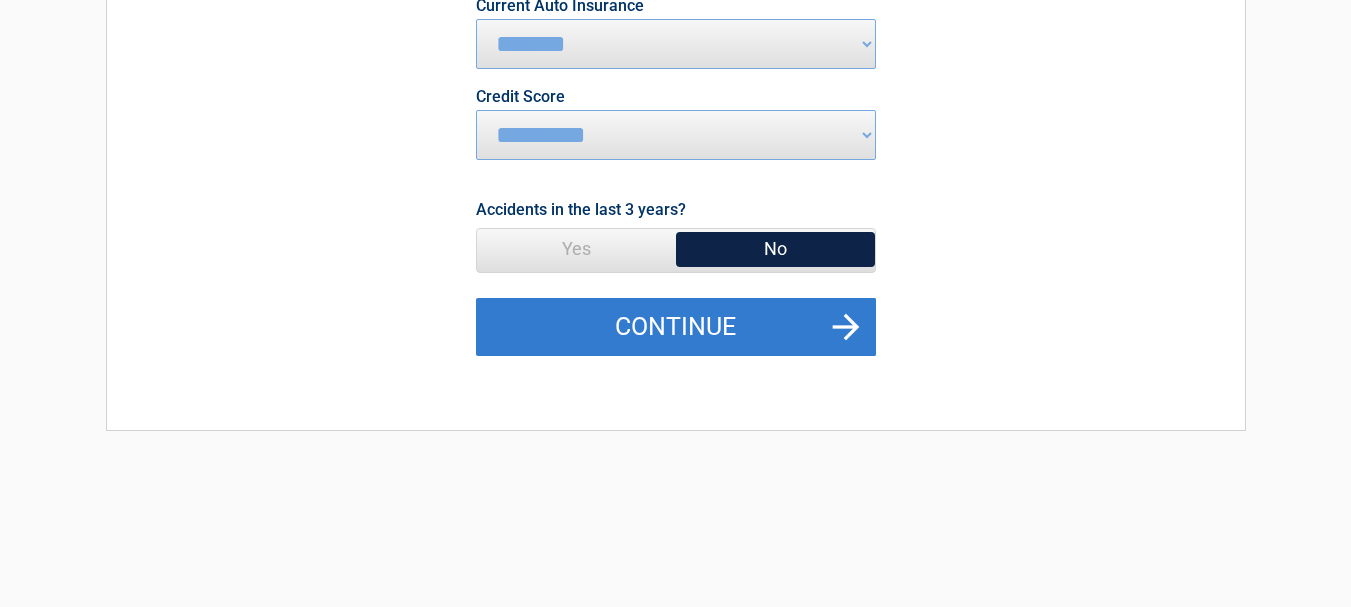 click on "Continue" at bounding box center (676, 327) 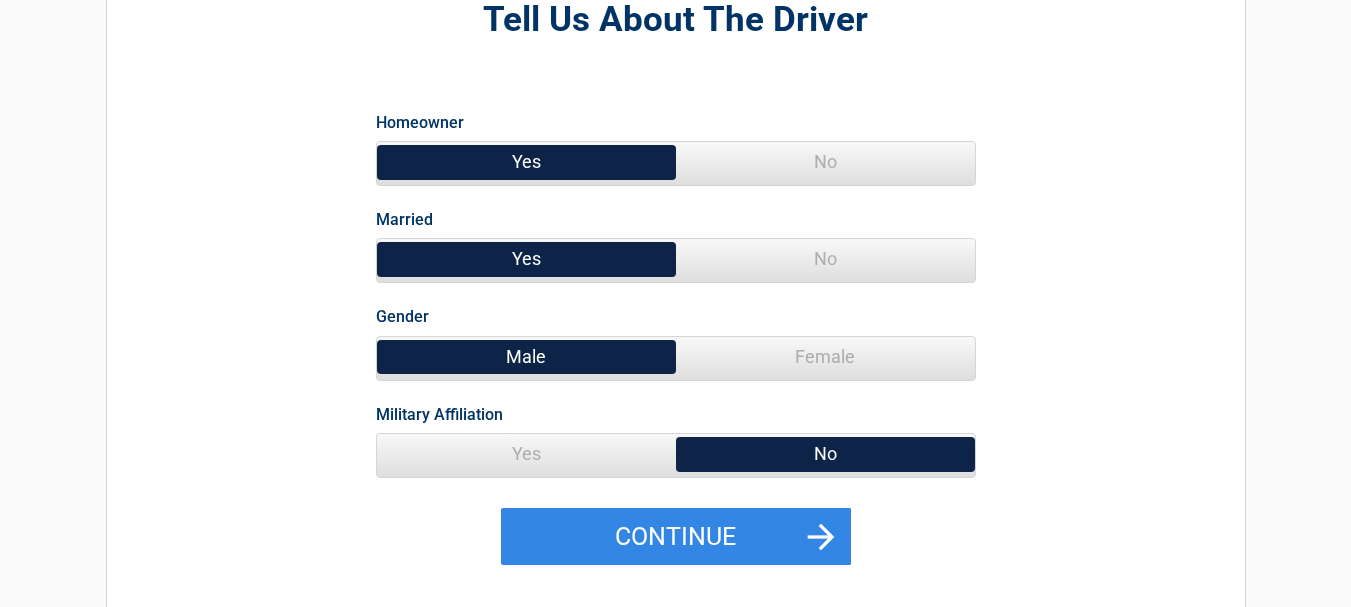 scroll, scrollTop: 0, scrollLeft: 0, axis: both 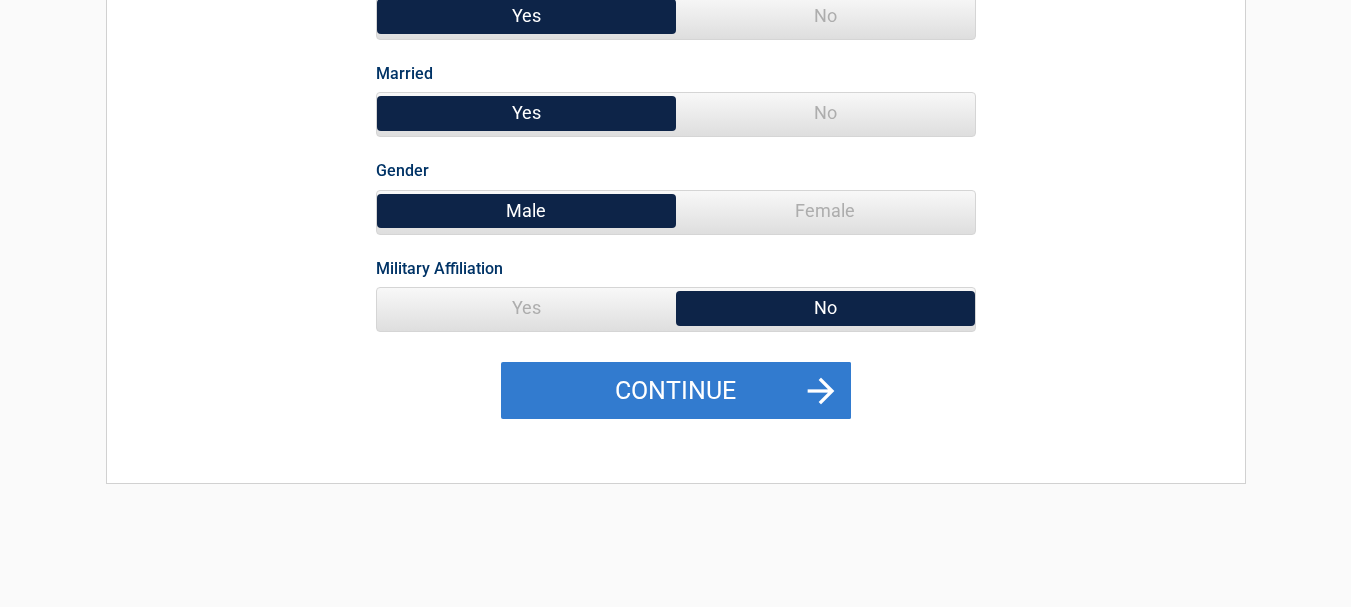 click on "Continue" at bounding box center [676, 391] 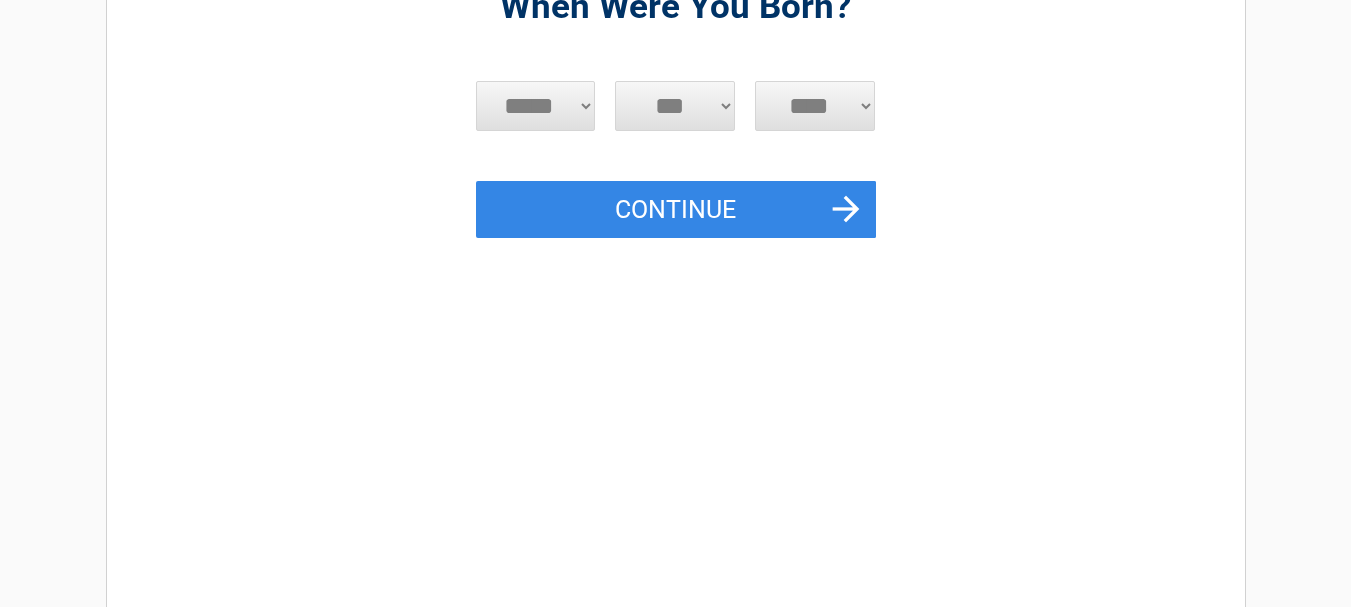 scroll, scrollTop: 0, scrollLeft: 0, axis: both 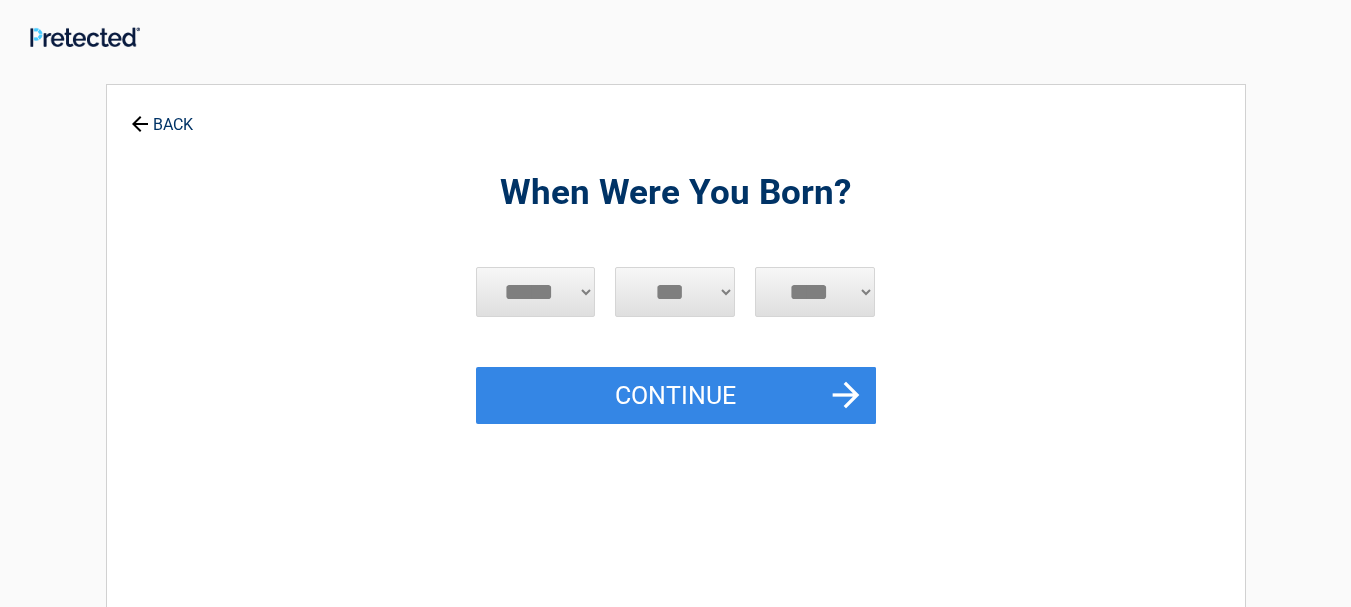 click on "*****
***
***
***
***
***
***
***
***
***
***
***
***" at bounding box center (536, 292) 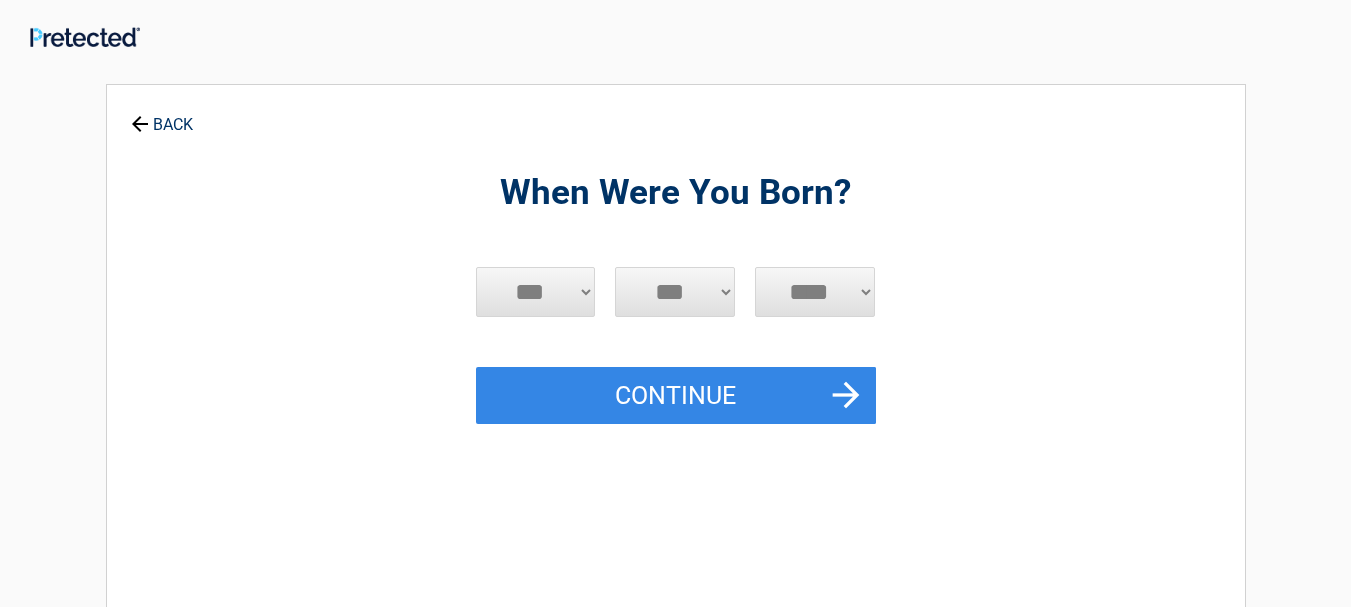 click on "*****
***
***
***
***
***
***
***
***
***
***
***
***" at bounding box center (536, 292) 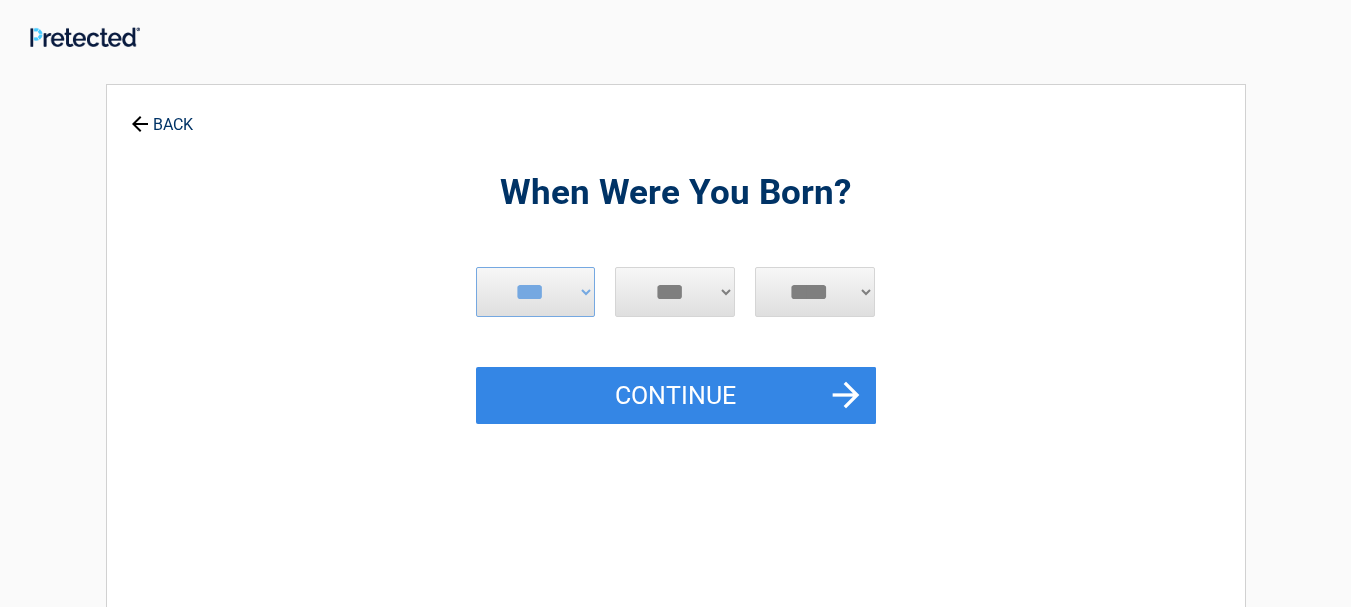 click on "*** * * * * * * * * * ** ** ** ** ** ** ** ** ** ** ** ** ** ** ** ** ** ** ** ** **" at bounding box center [675, 292] 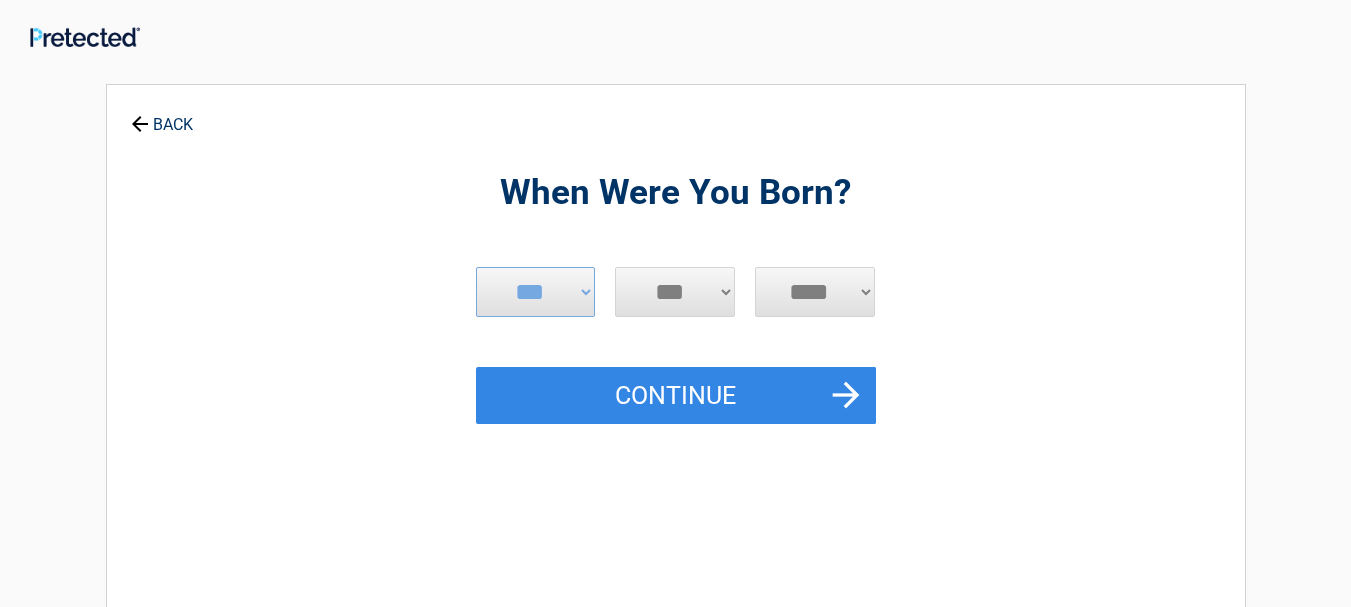 select on "**" 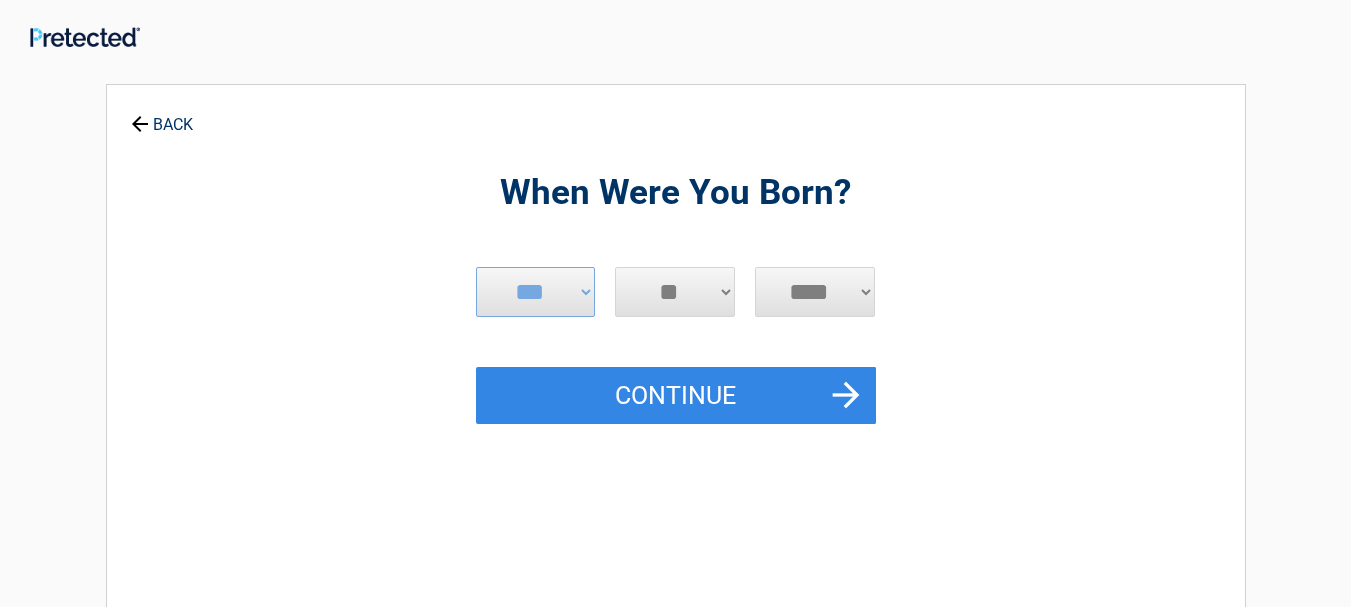 click on "*** * * * * * * * * * ** ** ** ** ** ** ** ** ** ** ** ** ** ** ** ** ** ** ** ** **" at bounding box center [675, 292] 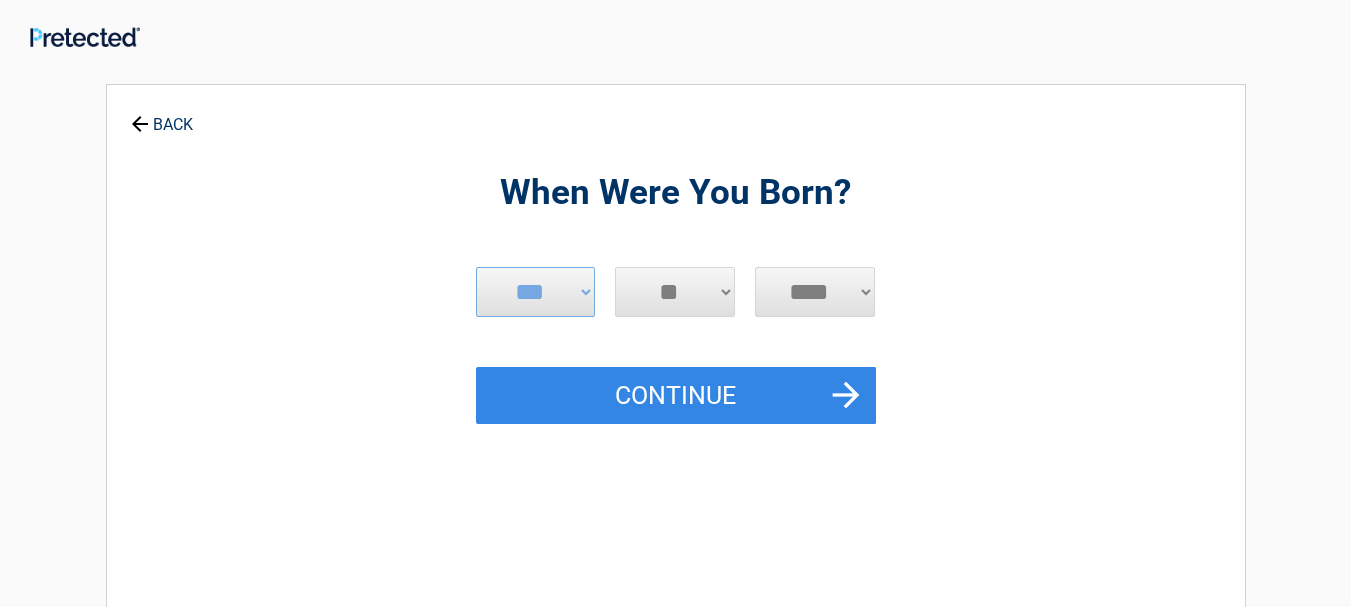 click on "****
****
****
****
****
****
****
****
****
****
****
****
****
****
****
****
****
****
****
****
****
****
****
****
****
****
****
****
****
****
****
****
****
****
****
****
****
****
****
****
****
****
****
****
****
****
****
****
****
****
****
****
****
****
****
****
****
****
****
****
****
****
****
****" at bounding box center (815, 292) 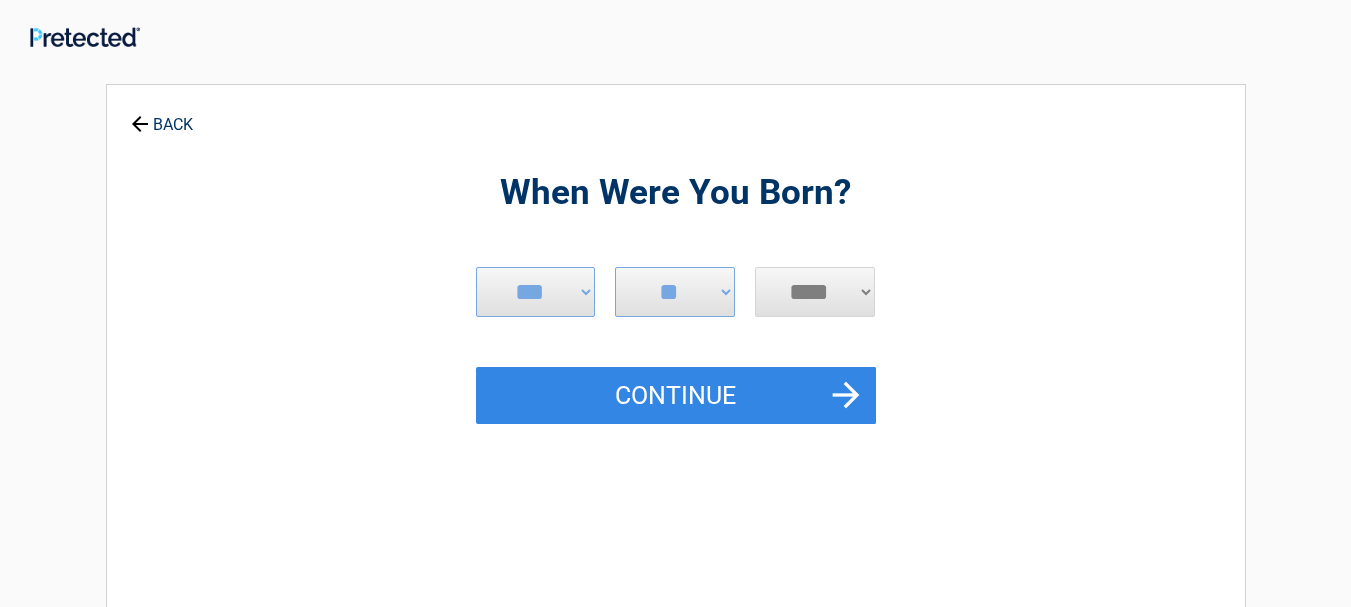 select on "****" 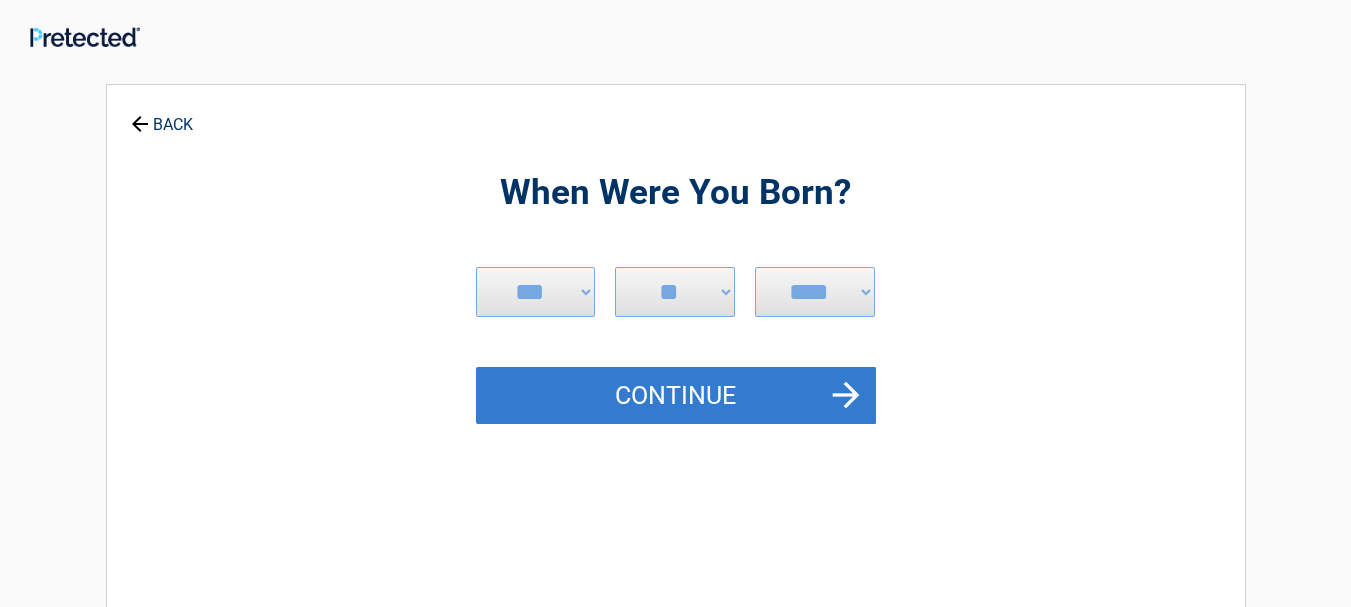 click on "Continue" at bounding box center (676, 396) 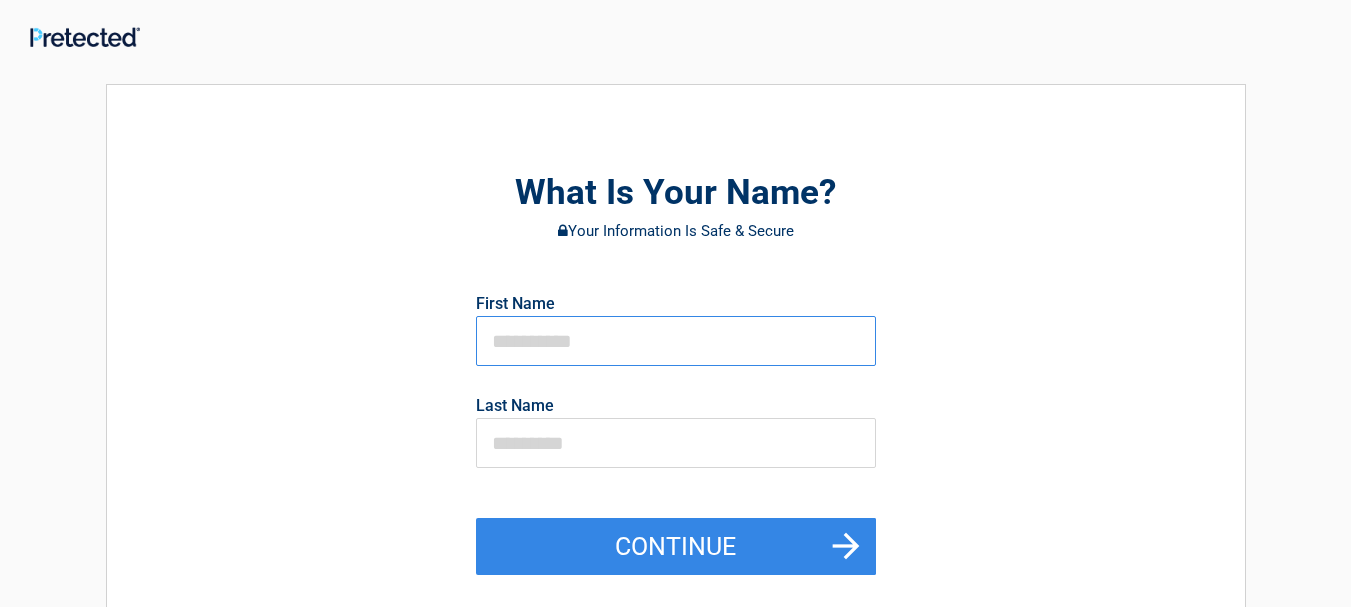 click at bounding box center [676, 341] 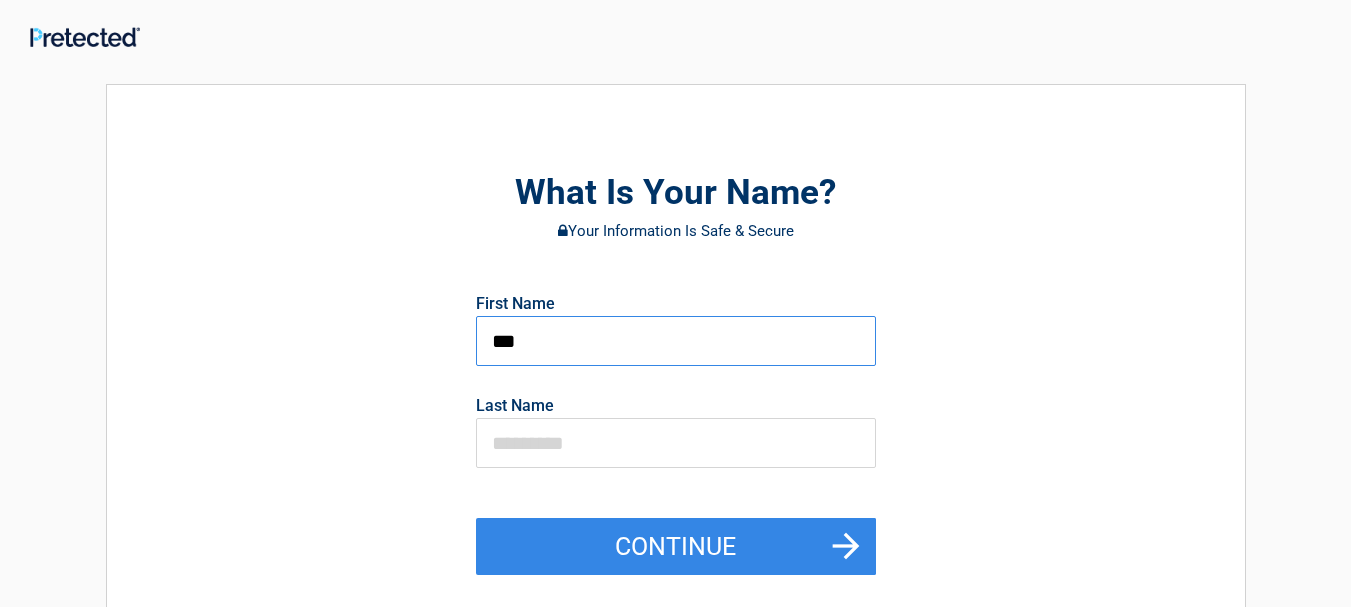 type on "***" 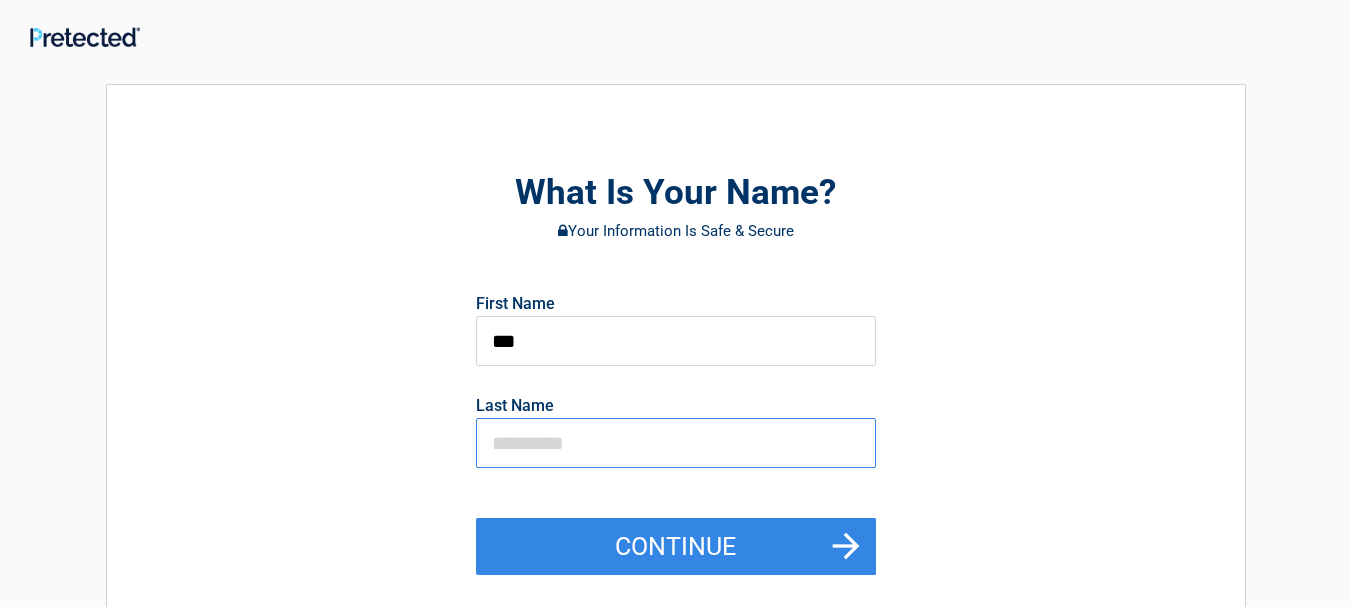 click at bounding box center [676, 443] 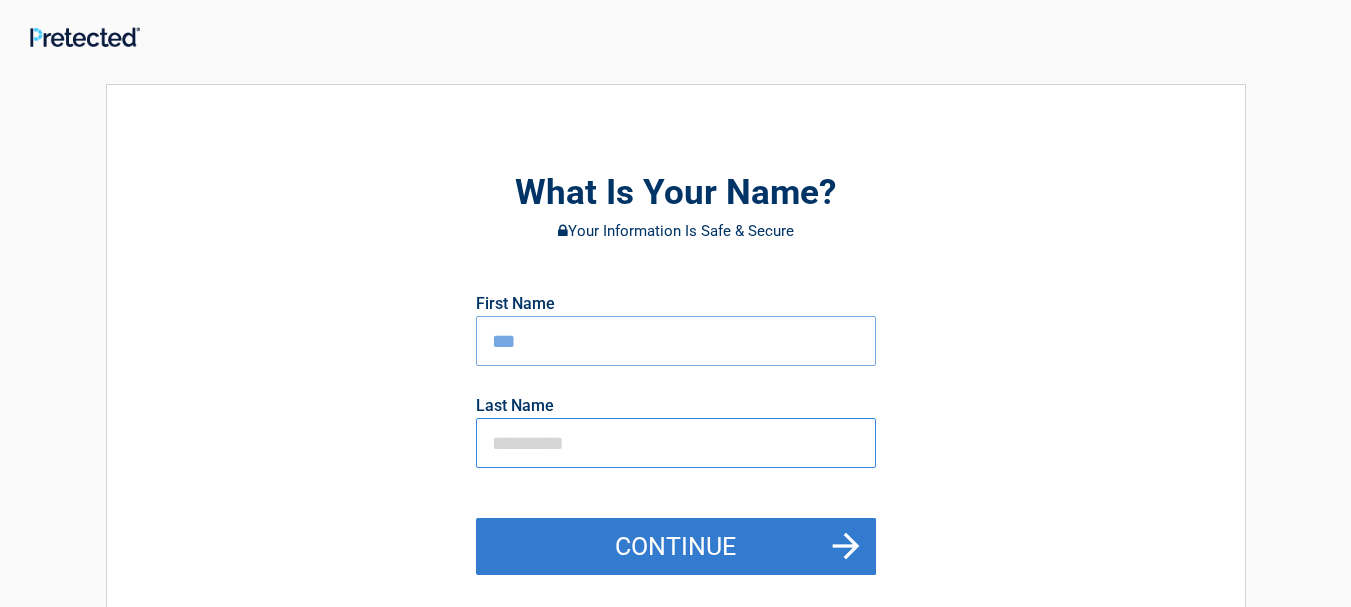 type on "*******" 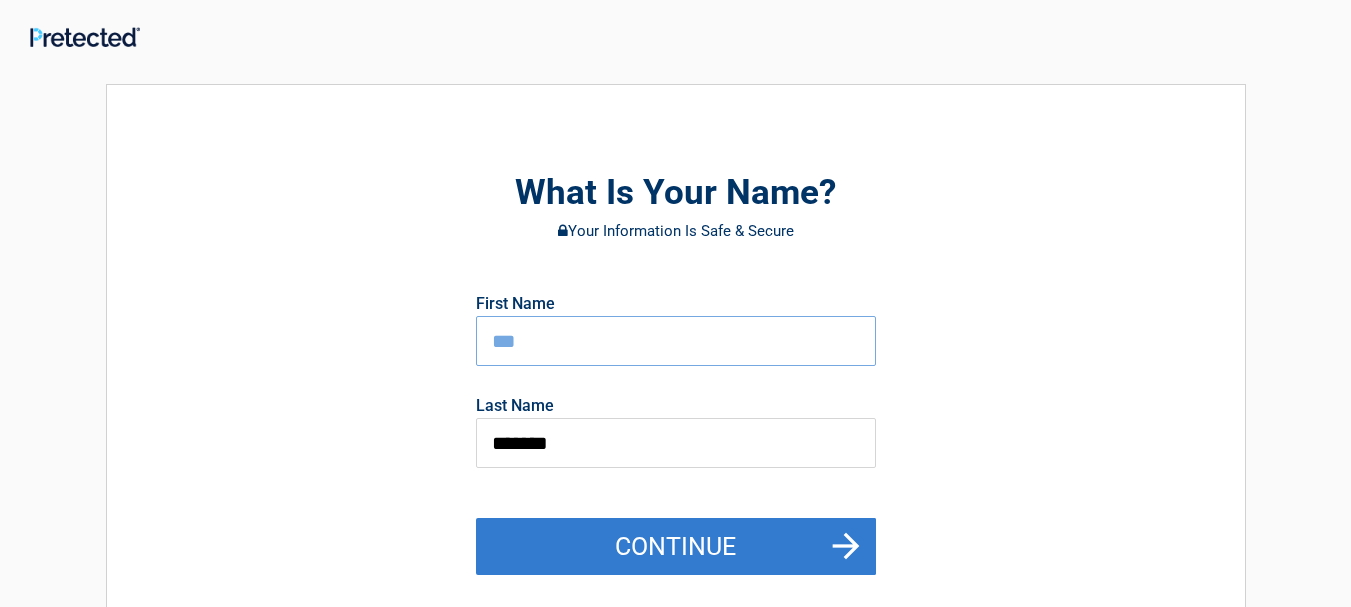 click on "Continue" at bounding box center [676, 547] 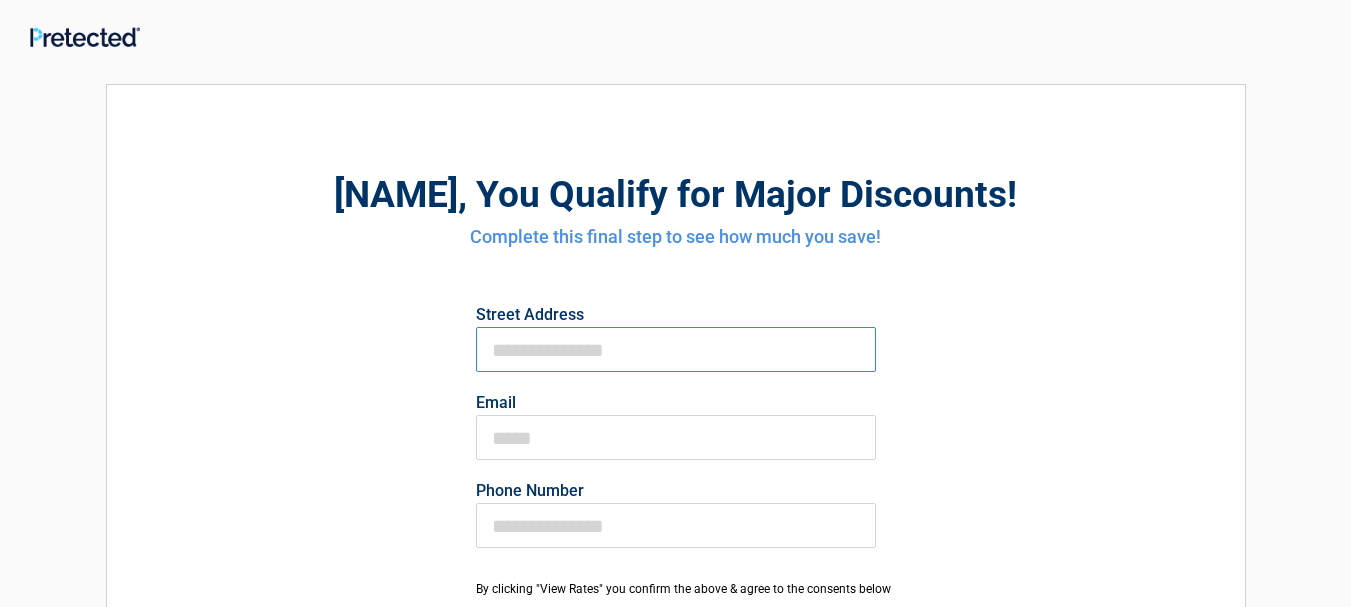 click on "First Name" at bounding box center (676, 349) 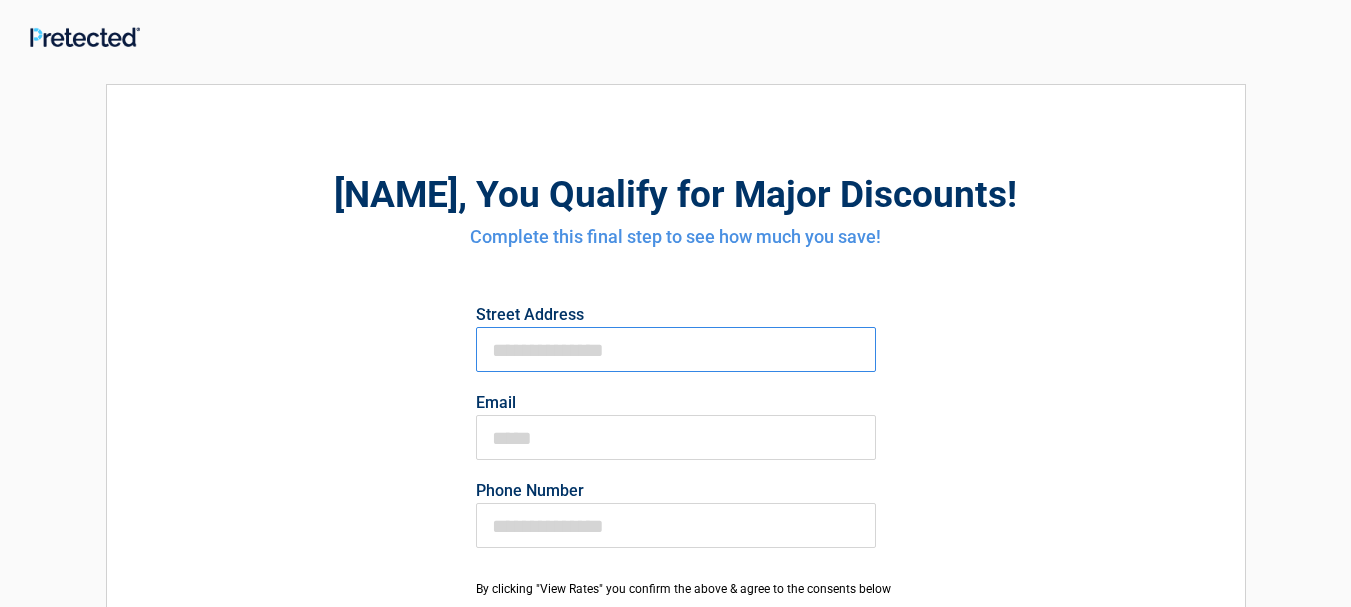 type on "**********" 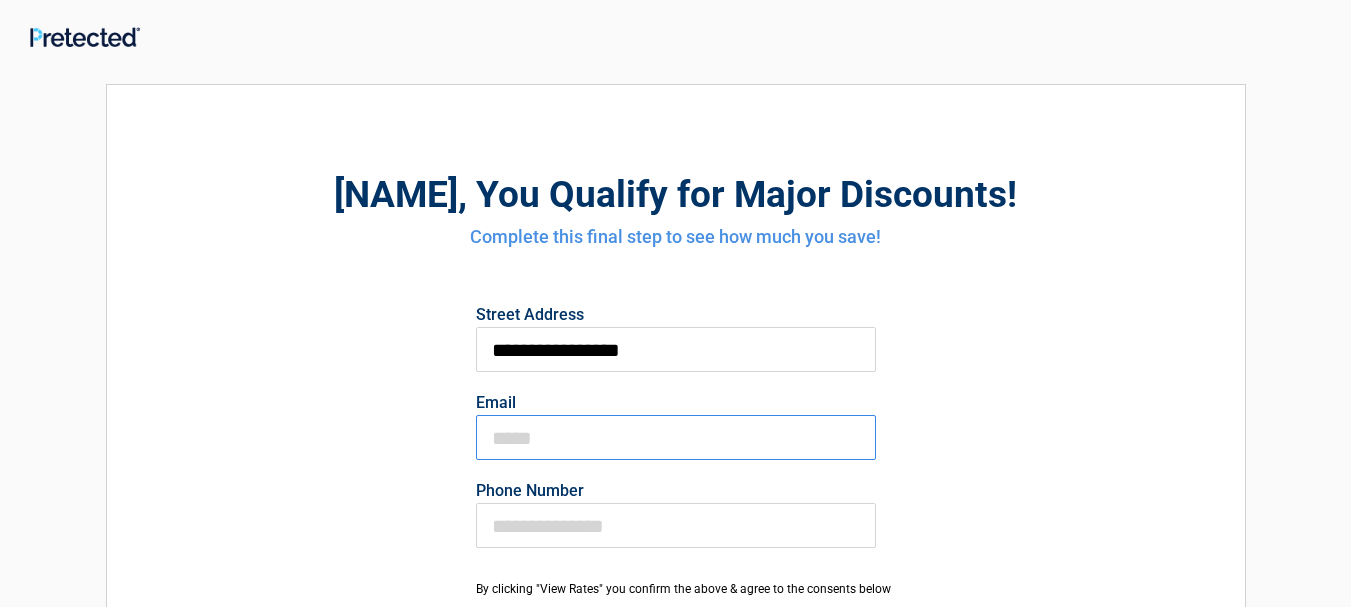 type on "**********" 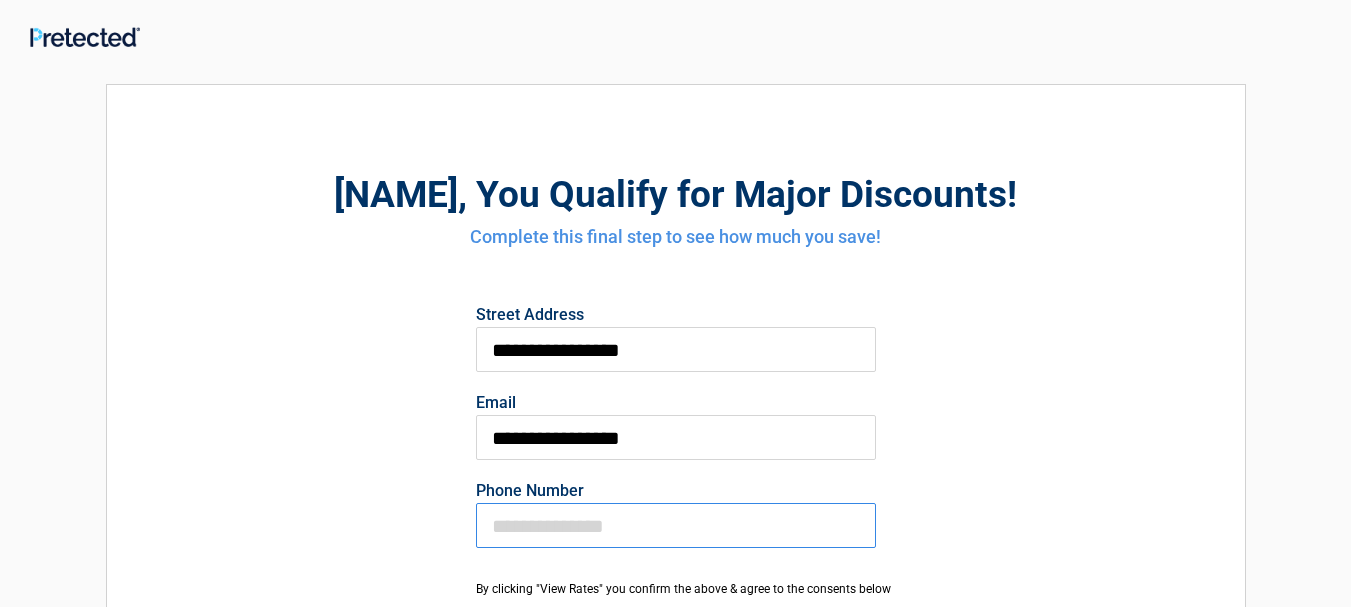 type on "**********" 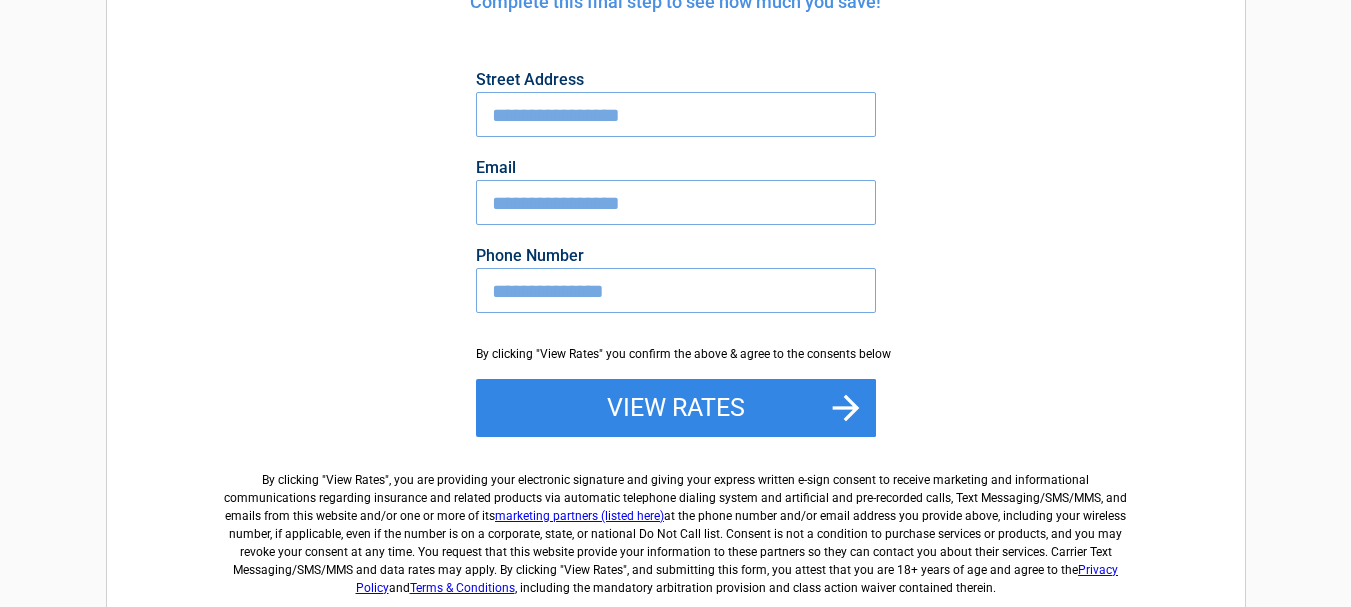 scroll, scrollTop: 243, scrollLeft: 0, axis: vertical 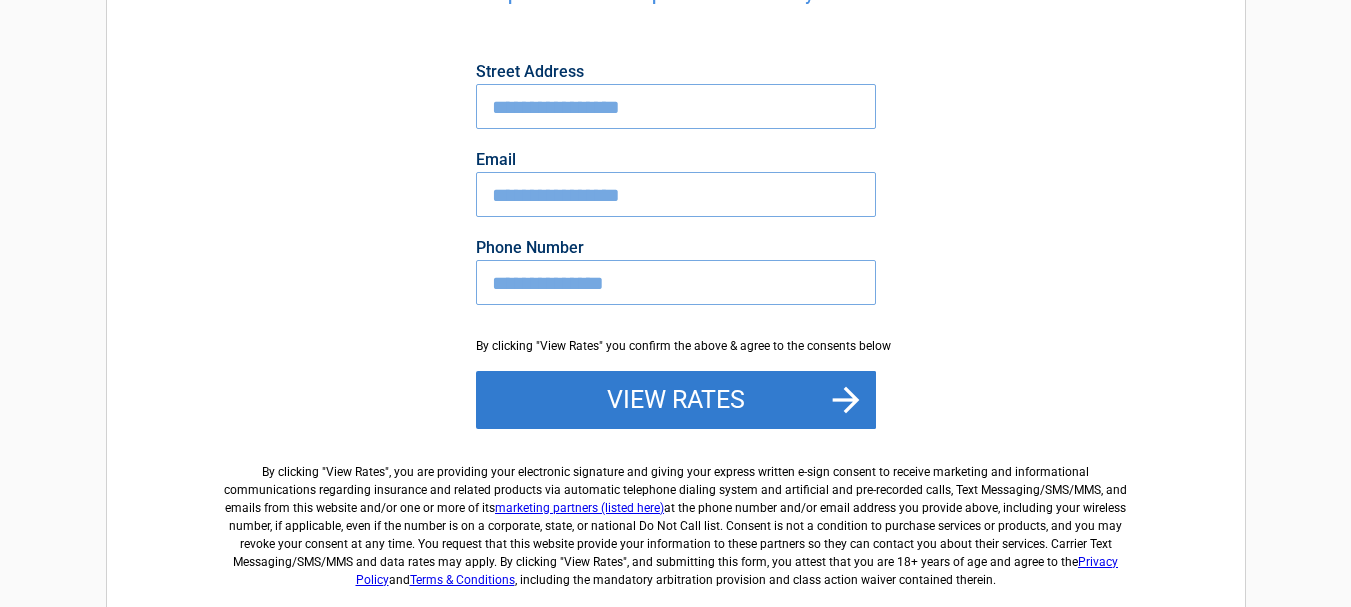 click on "View Rates" at bounding box center [676, 400] 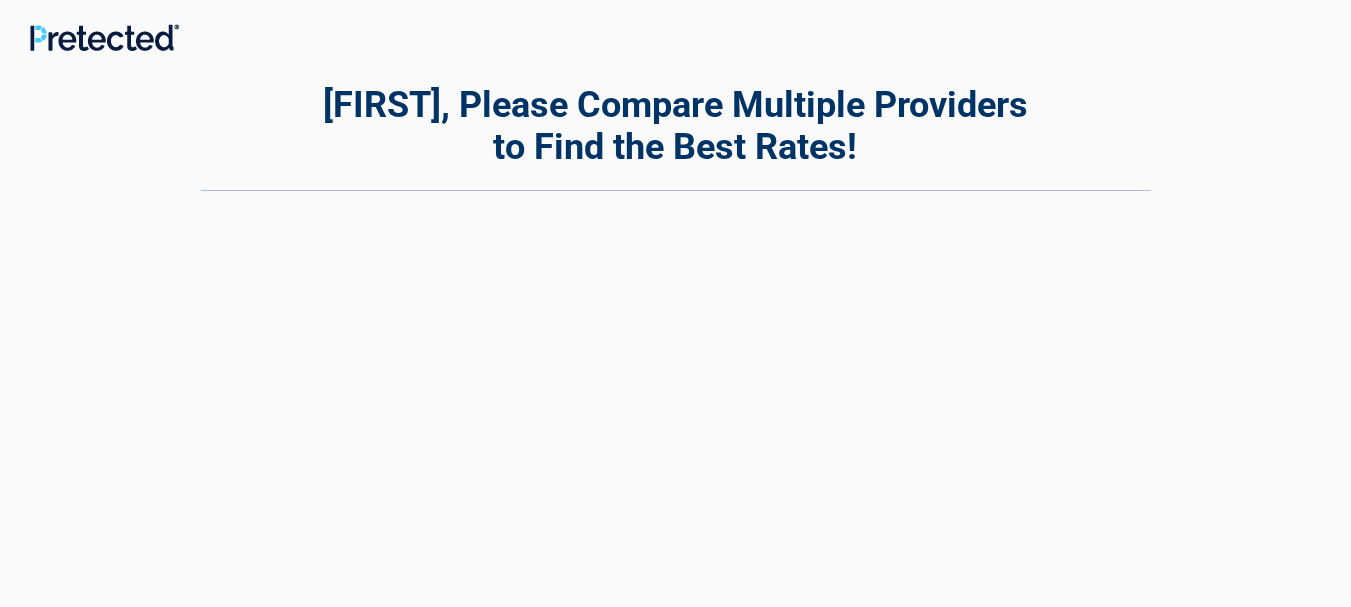 scroll, scrollTop: 0, scrollLeft: 0, axis: both 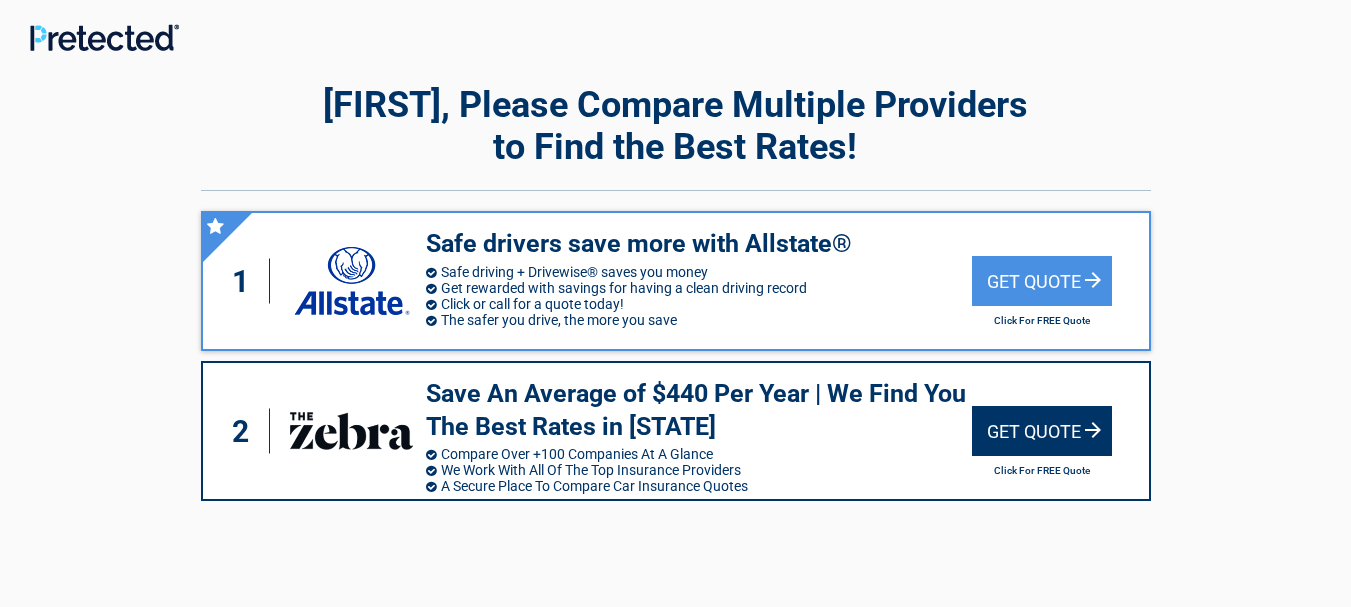 click on "Get Quote" at bounding box center [1042, 431] 